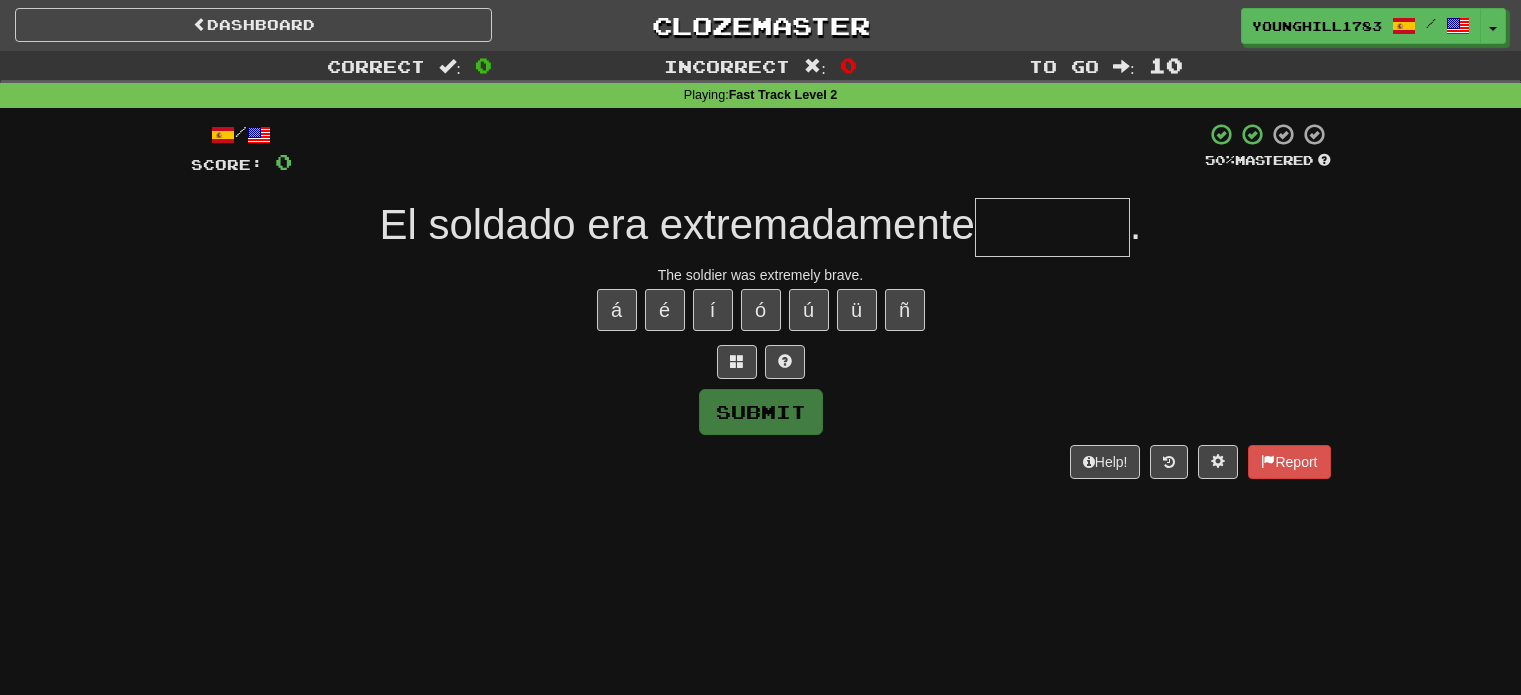 scroll, scrollTop: 0, scrollLeft: 0, axis: both 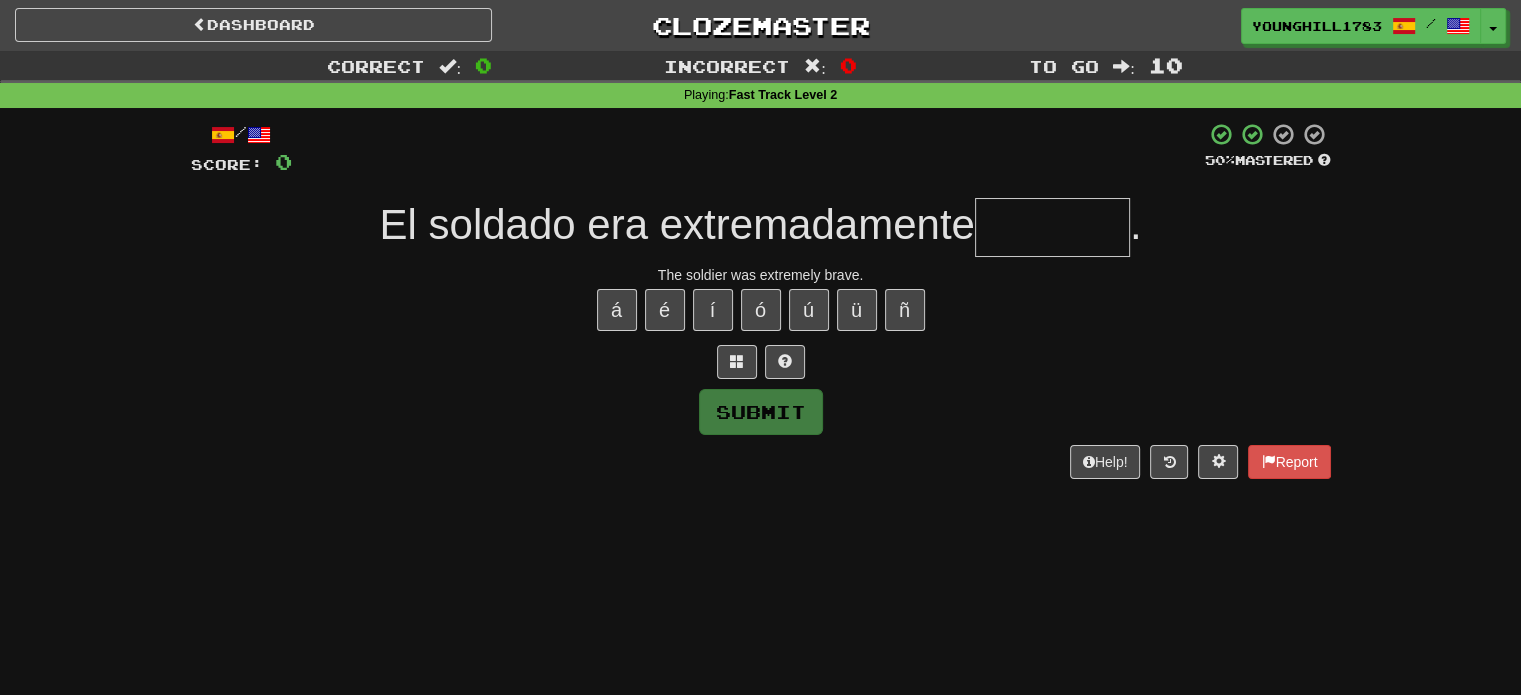 drag, startPoint x: 1062, startPoint y: 222, endPoint x: 1060, endPoint y: 207, distance: 15.132746 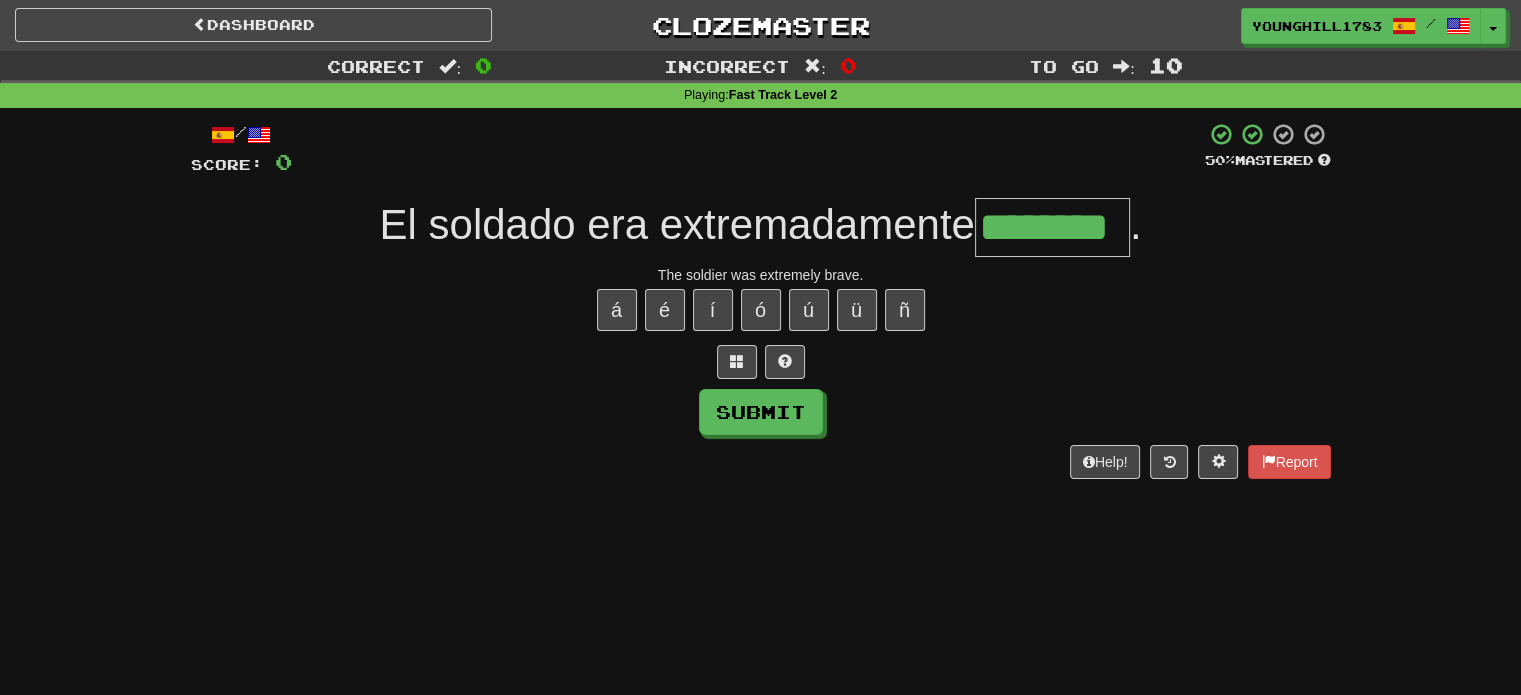 type on "********" 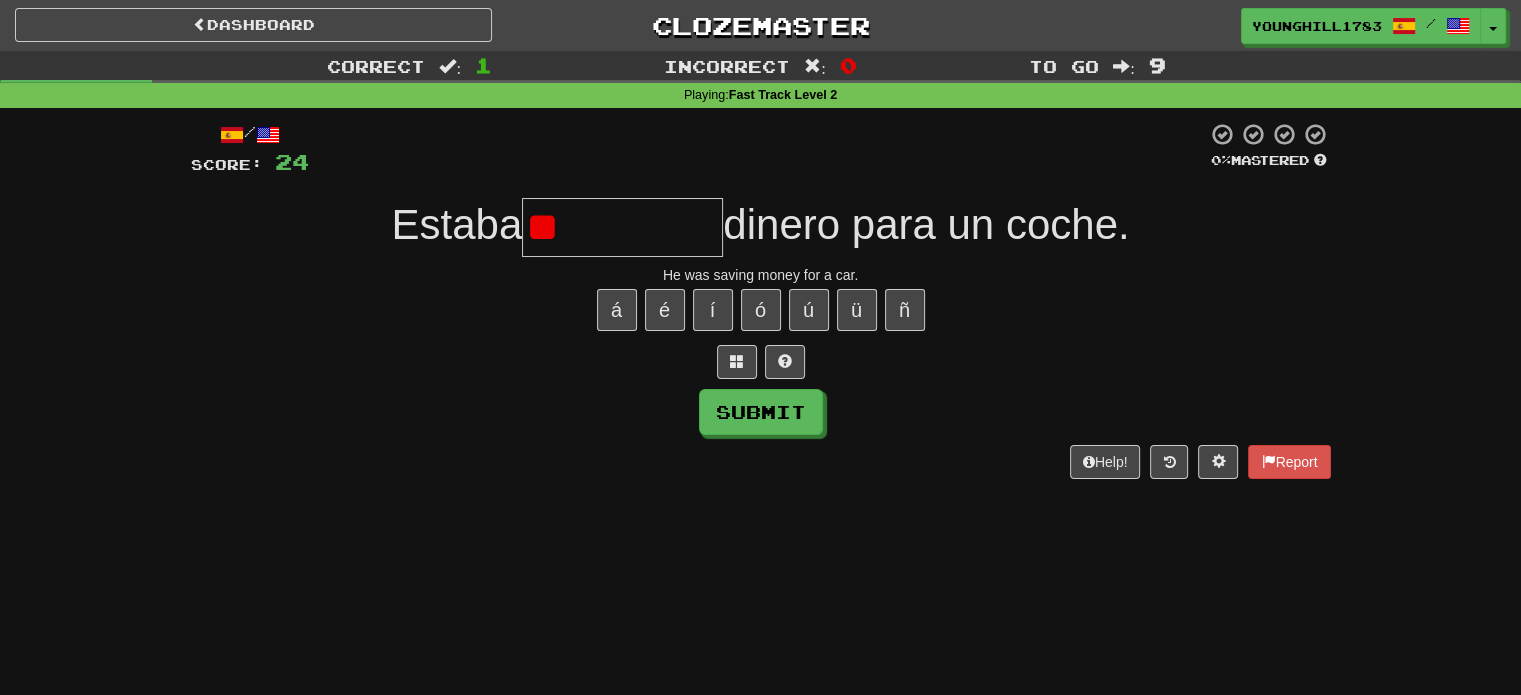 type on "*" 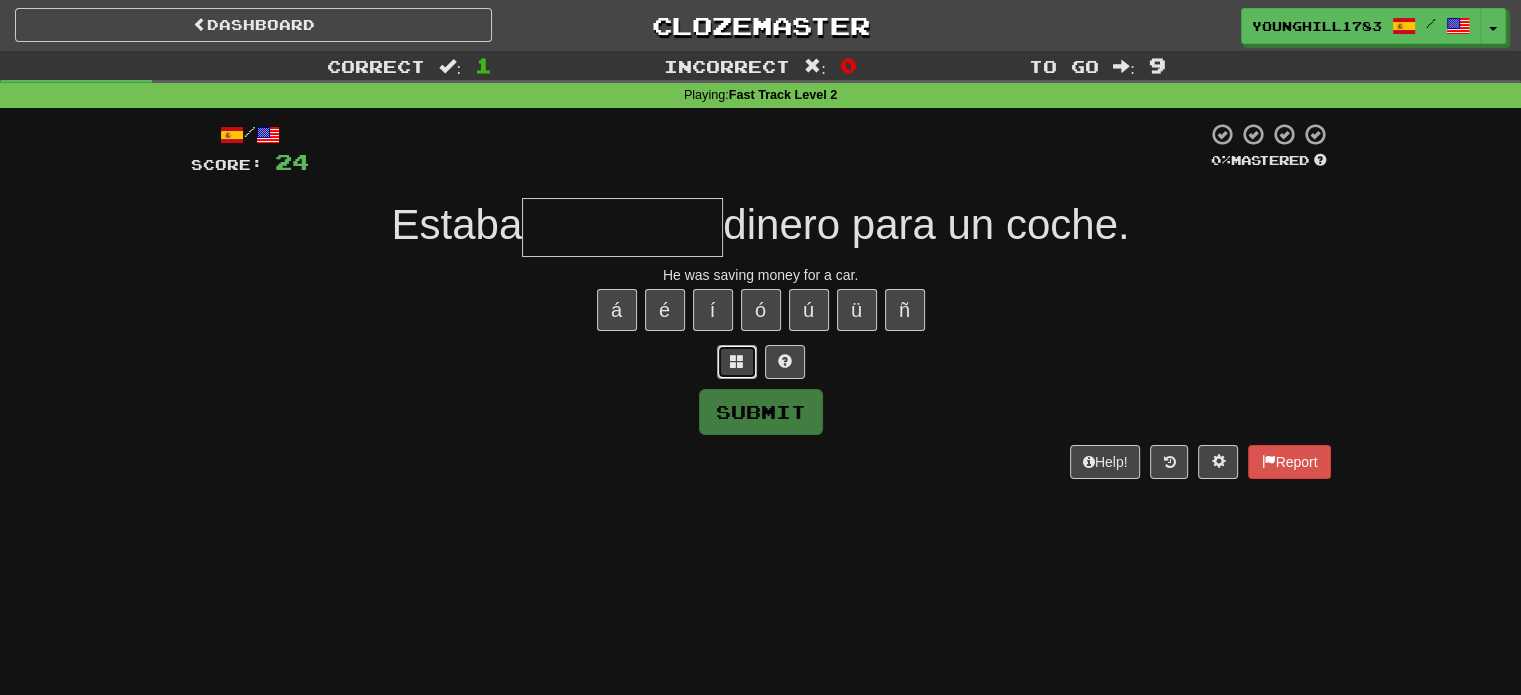 click at bounding box center (737, 361) 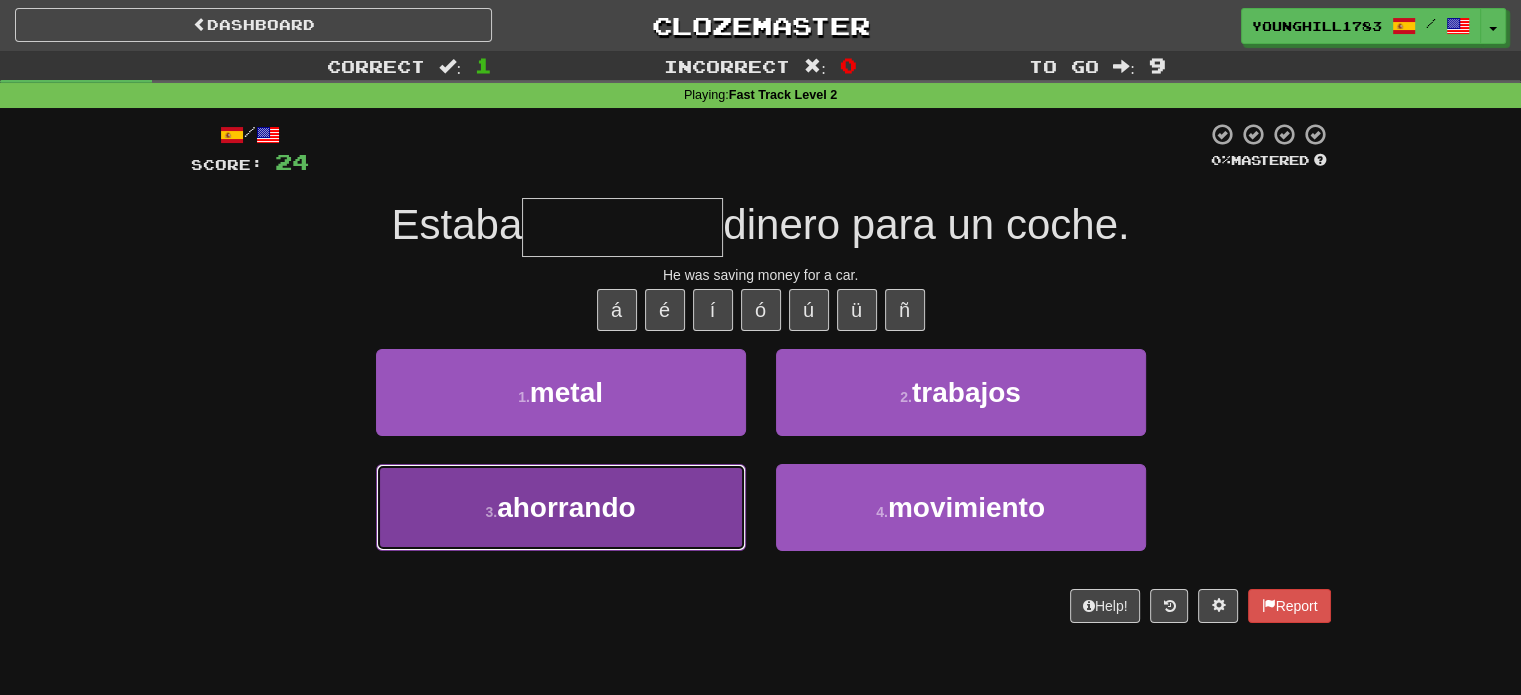 click on "3 .  ahorrando" at bounding box center [561, 507] 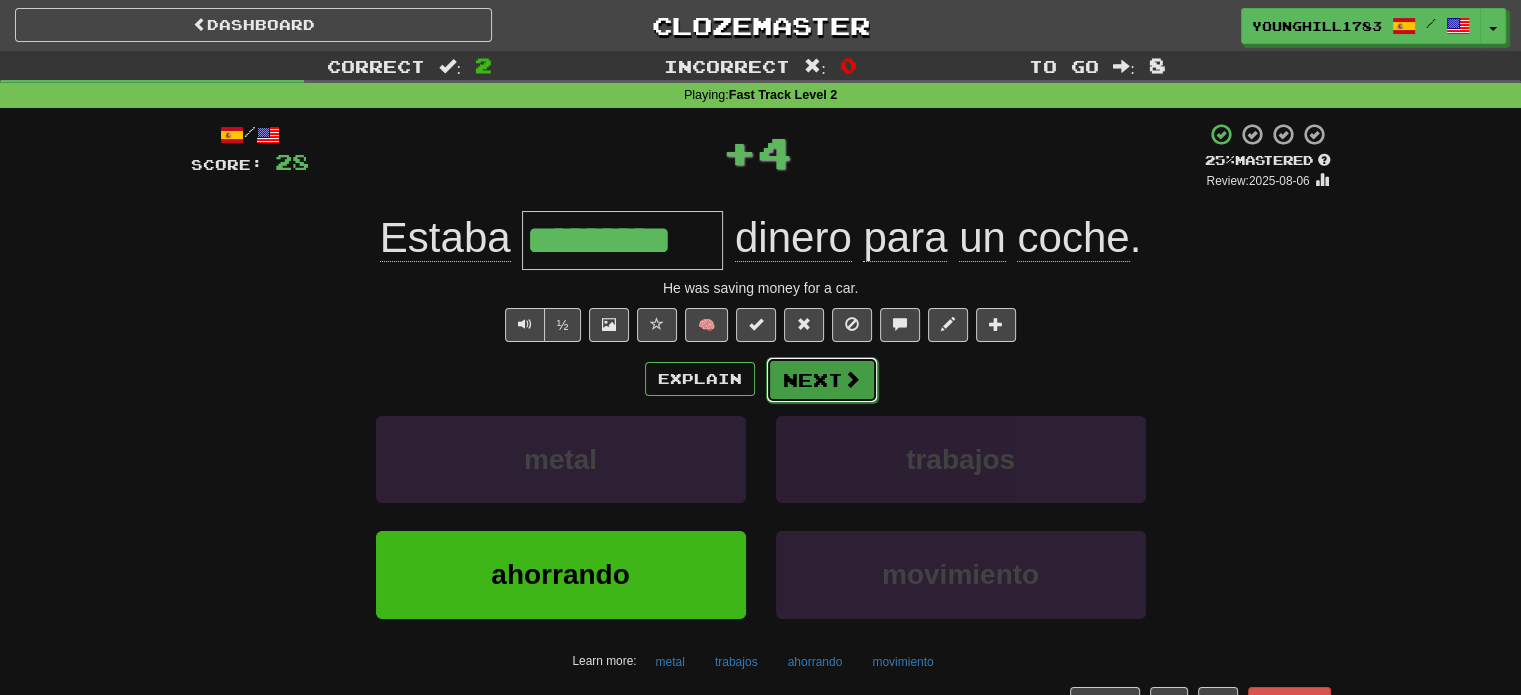 click on "Next" at bounding box center [822, 380] 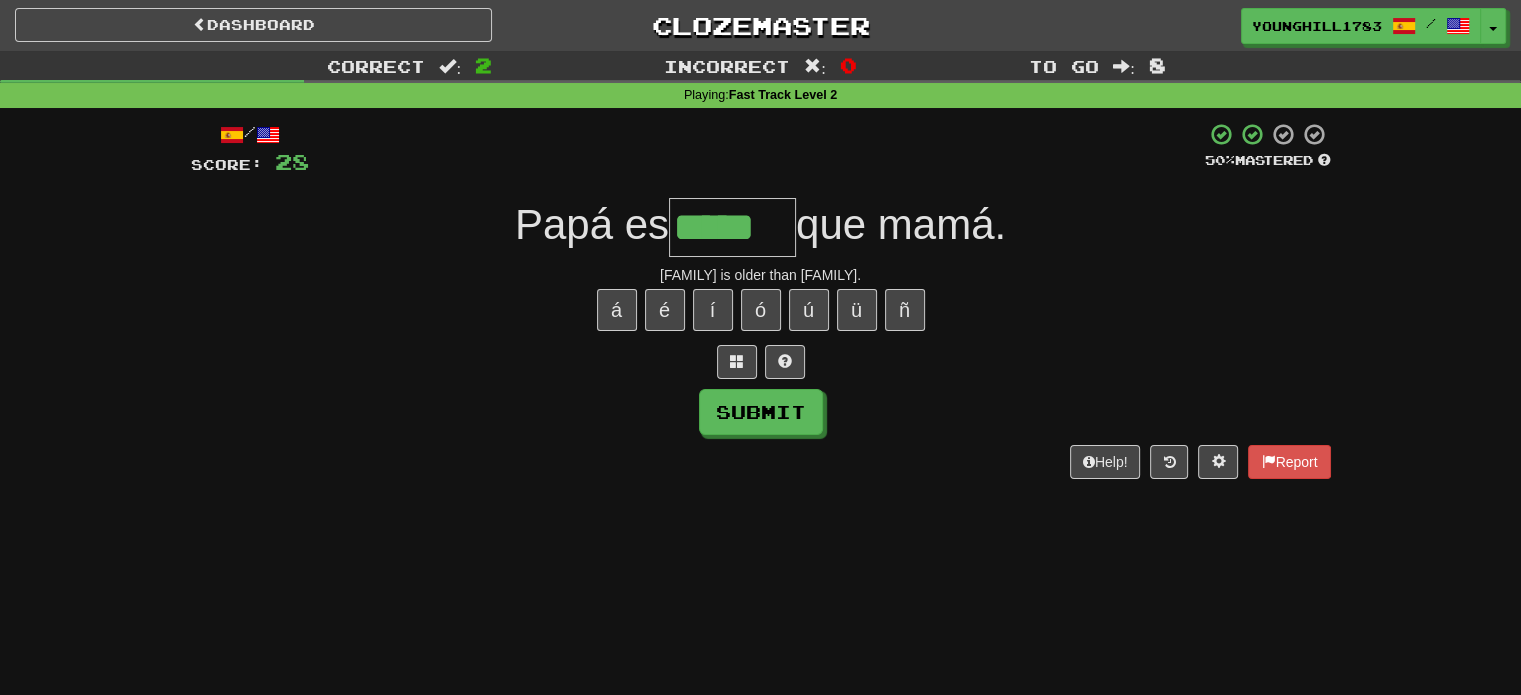 type on "*****" 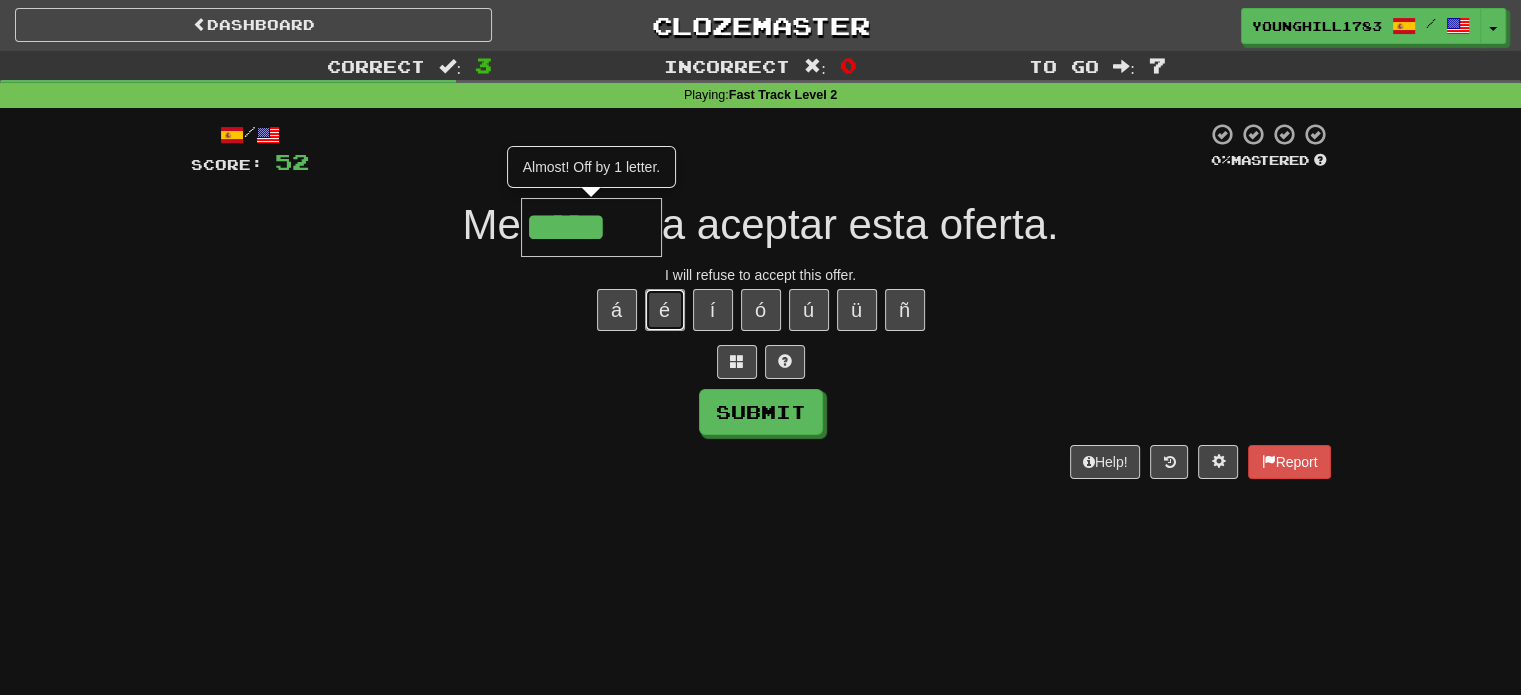 click on "é" at bounding box center (665, 310) 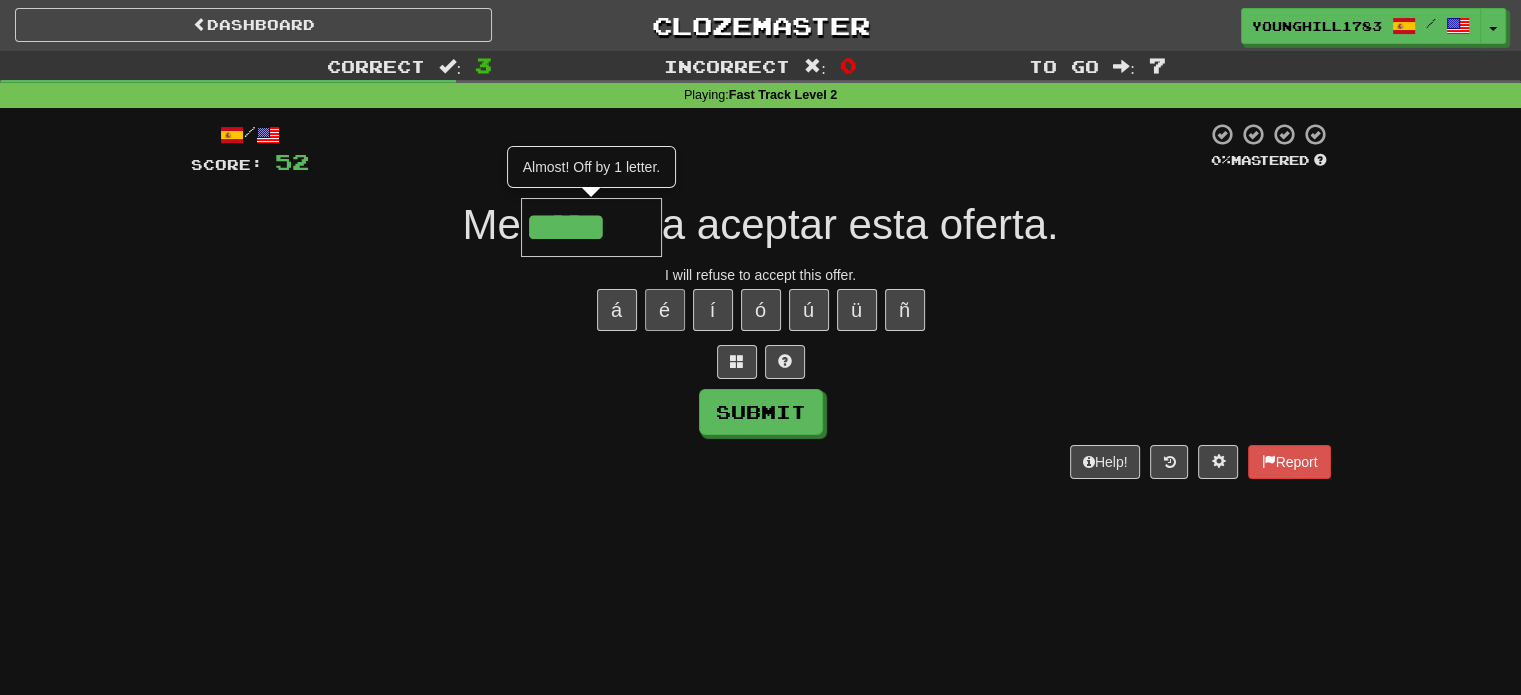 type on "******" 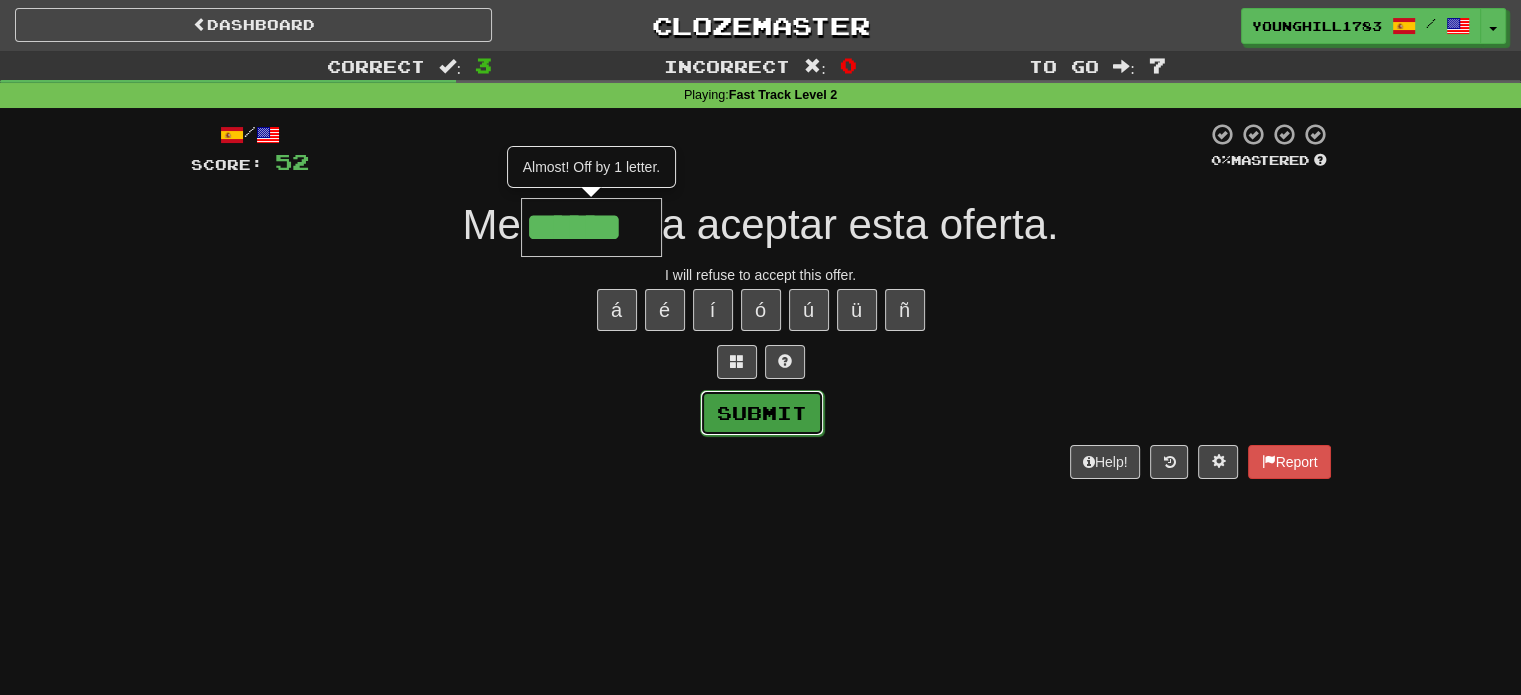 click on "Submit" at bounding box center (762, 413) 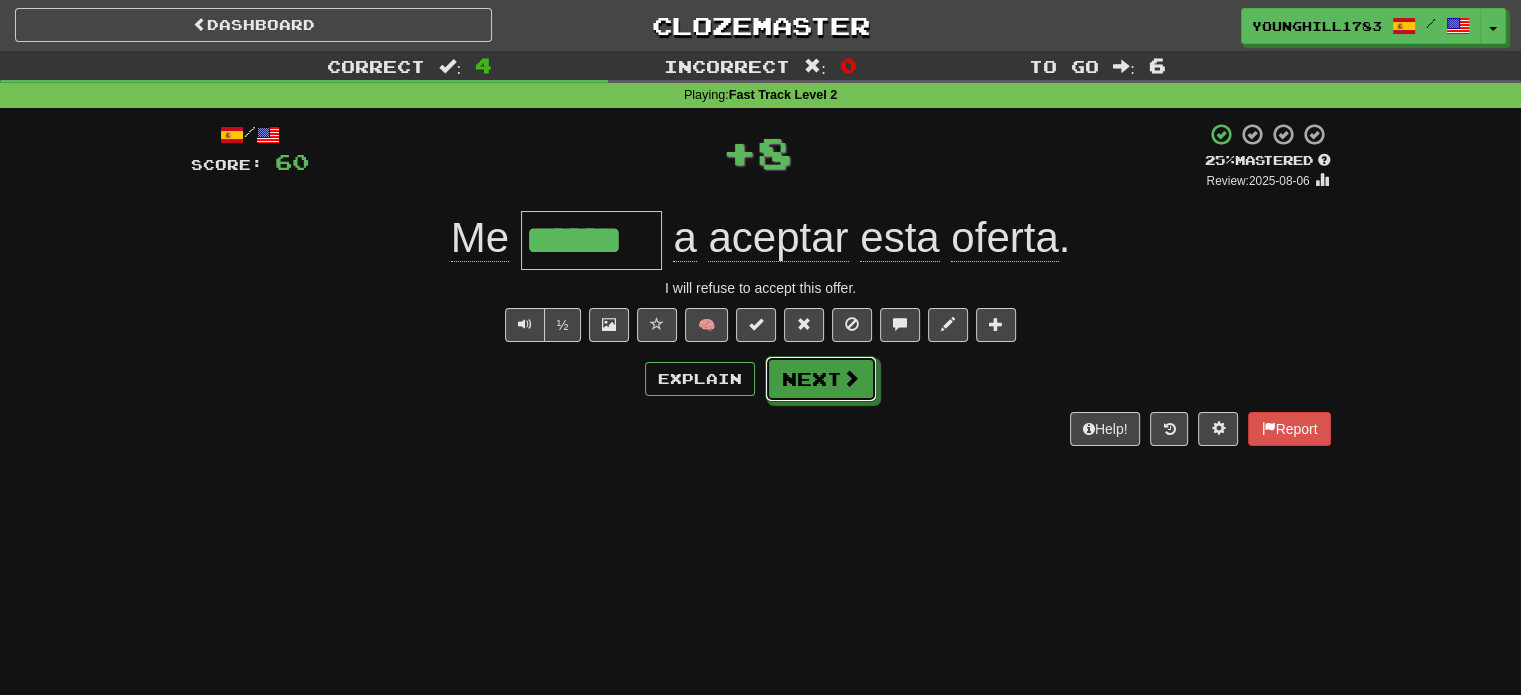 click on "Next" at bounding box center [821, 379] 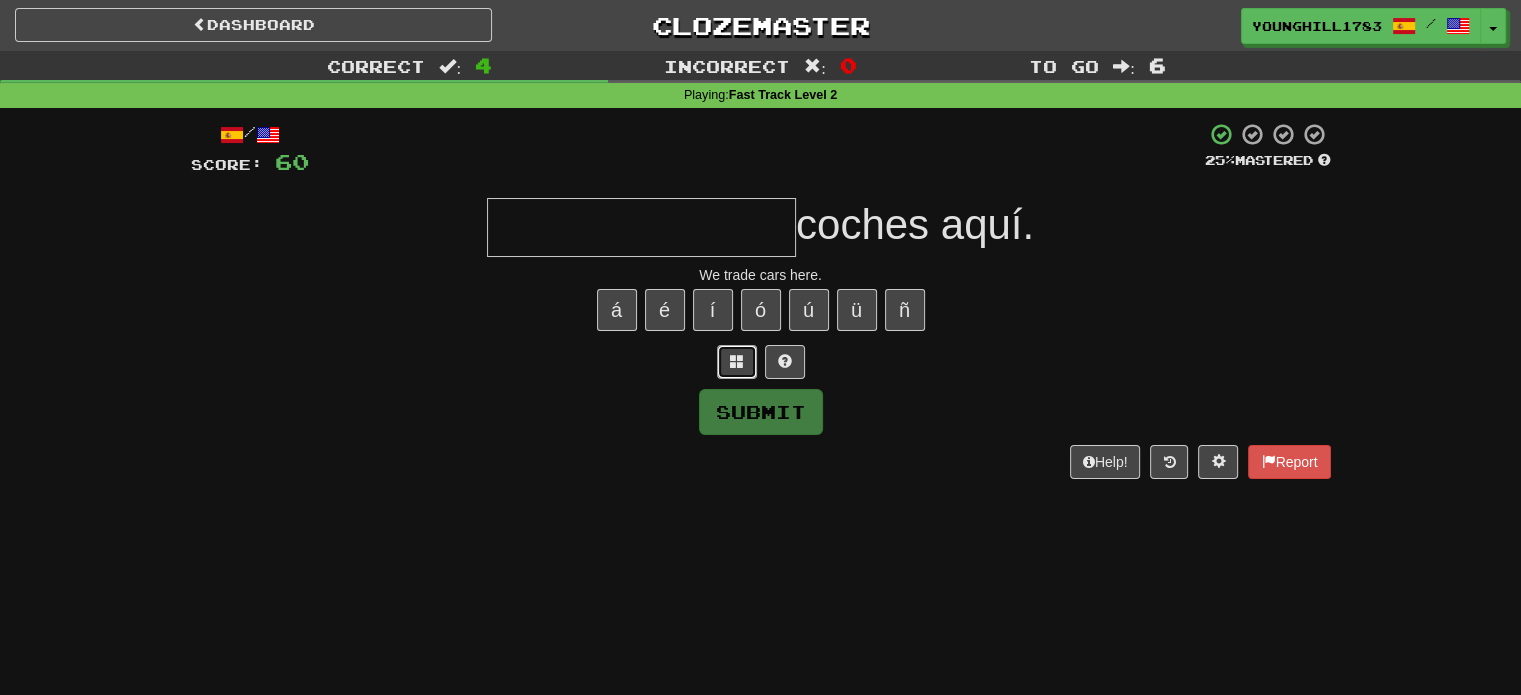 click at bounding box center (737, 361) 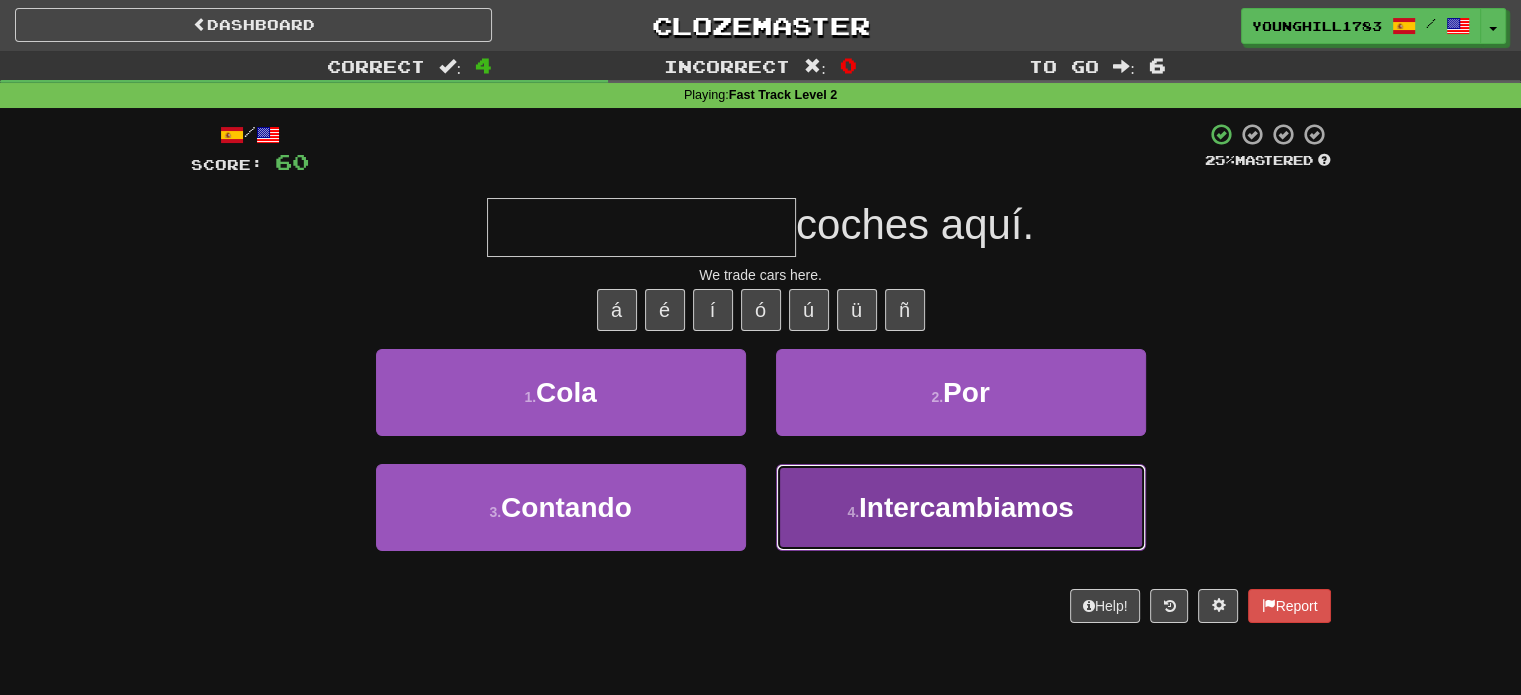 click on "Intercambiamos" at bounding box center (966, 507) 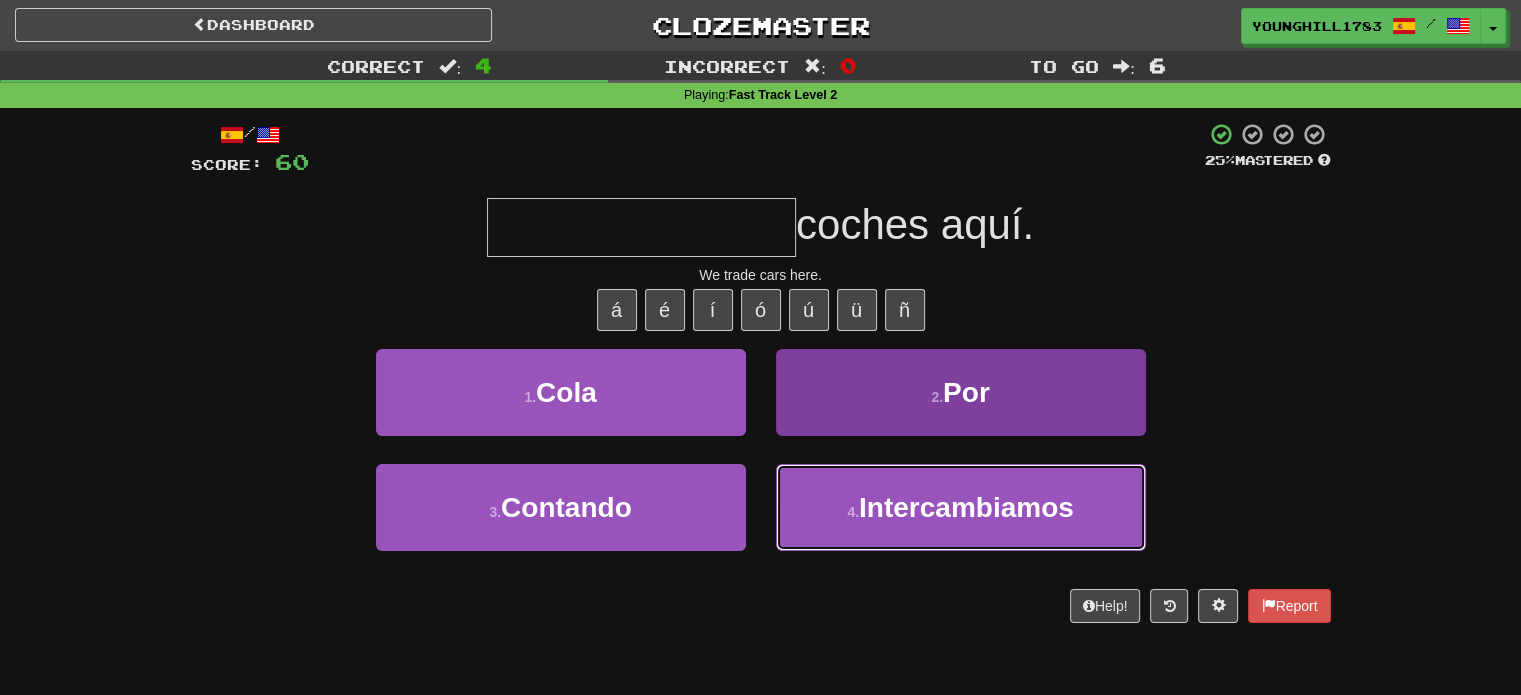 type on "**********" 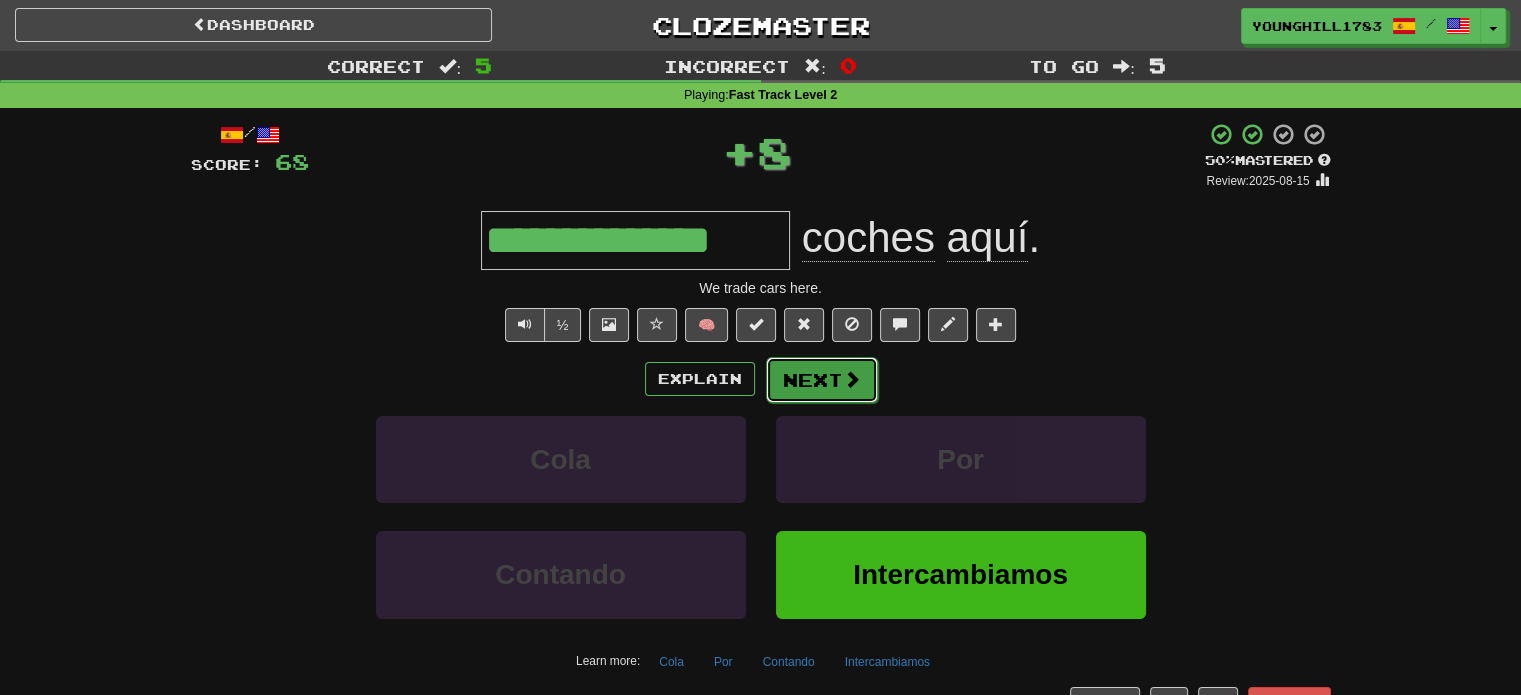 click on "Next" at bounding box center (822, 380) 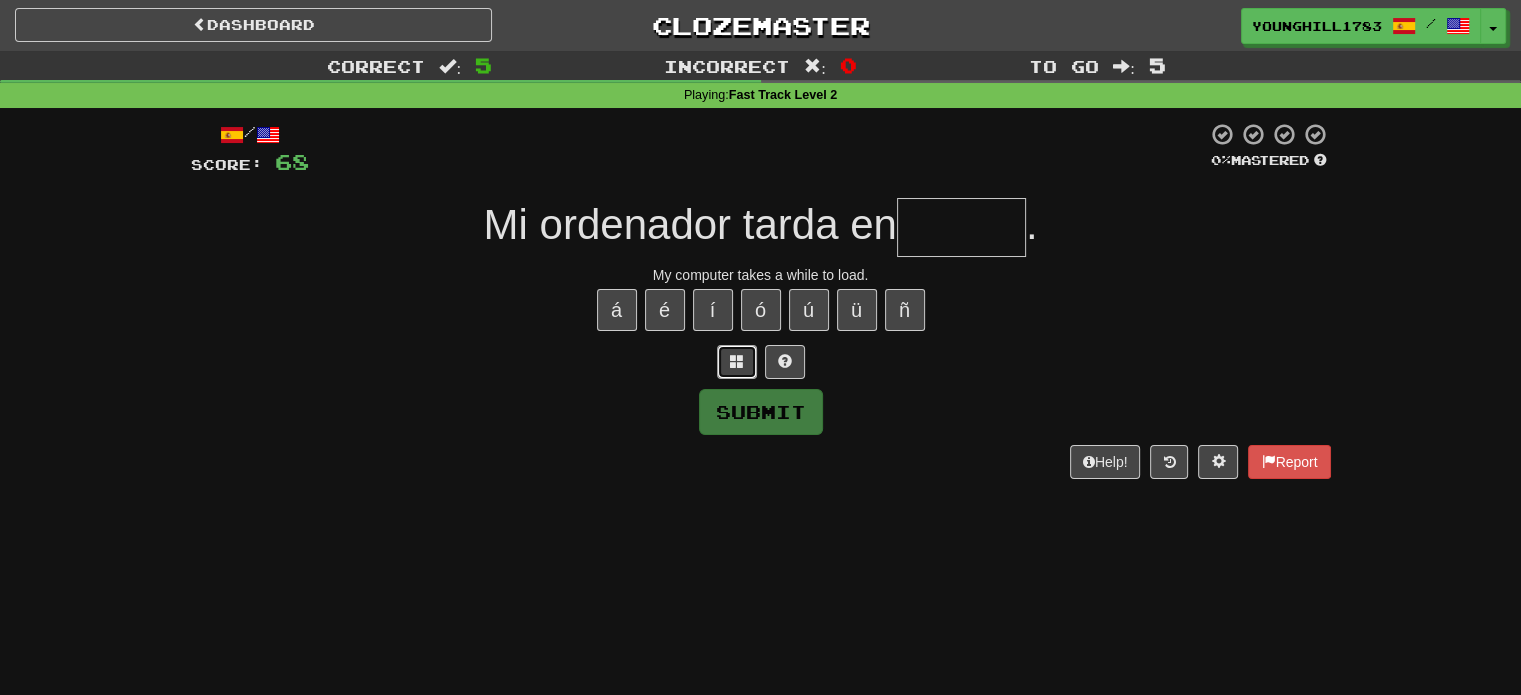 click at bounding box center [737, 361] 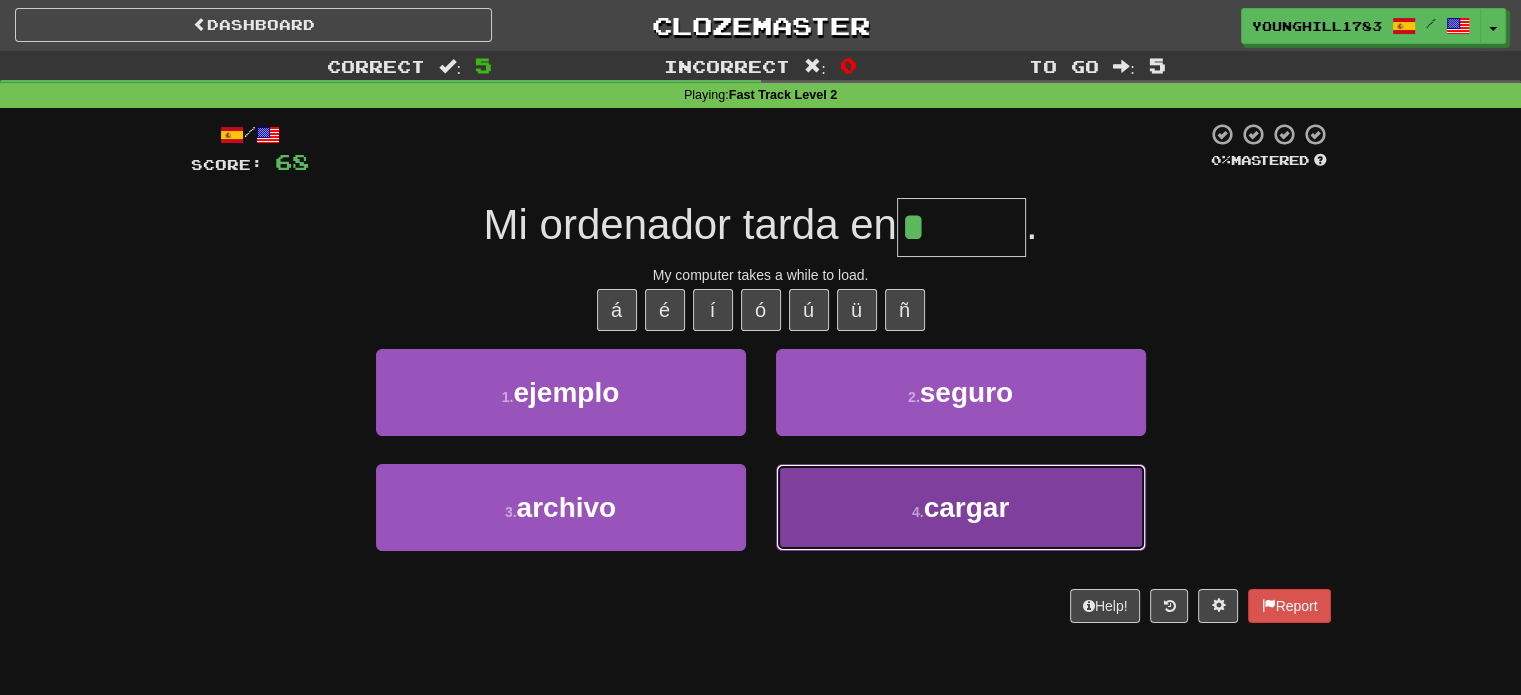 click on "4 .  cargar" at bounding box center [961, 507] 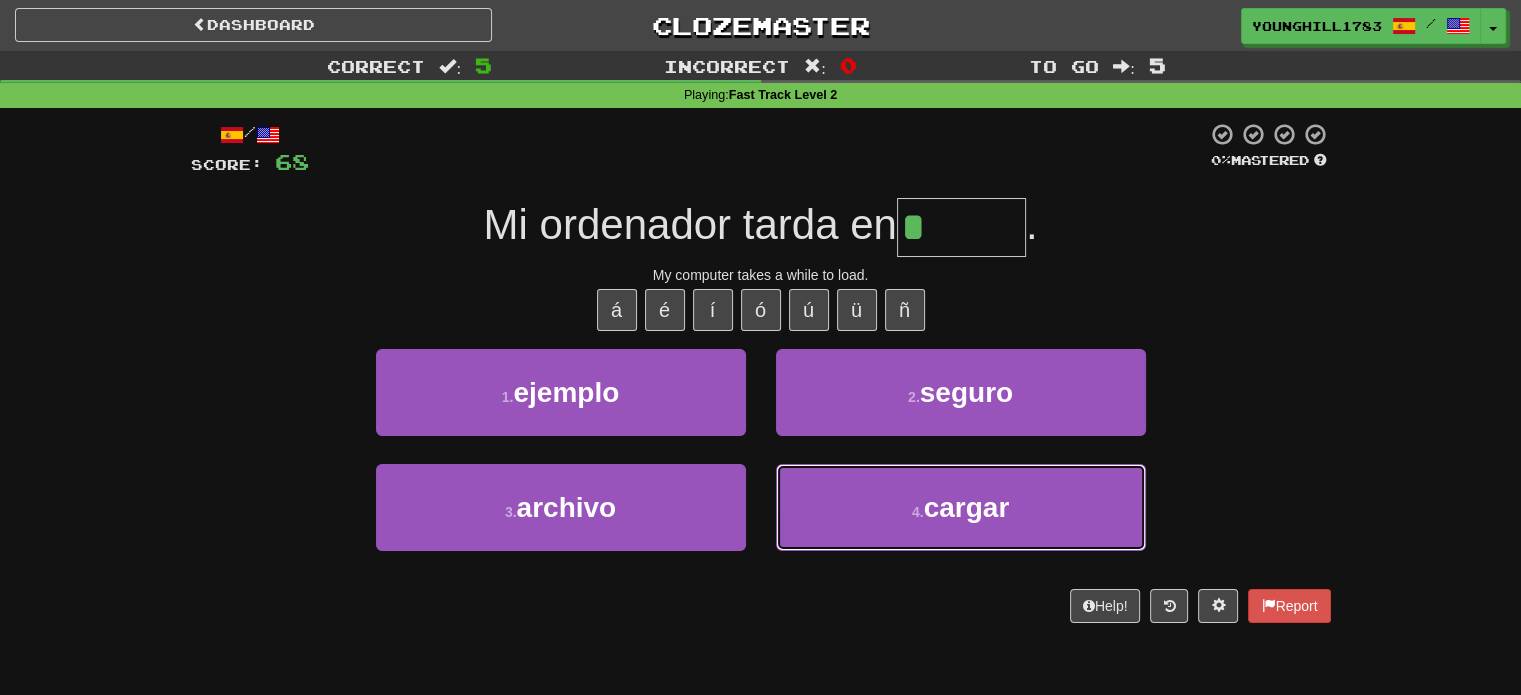 type on "******" 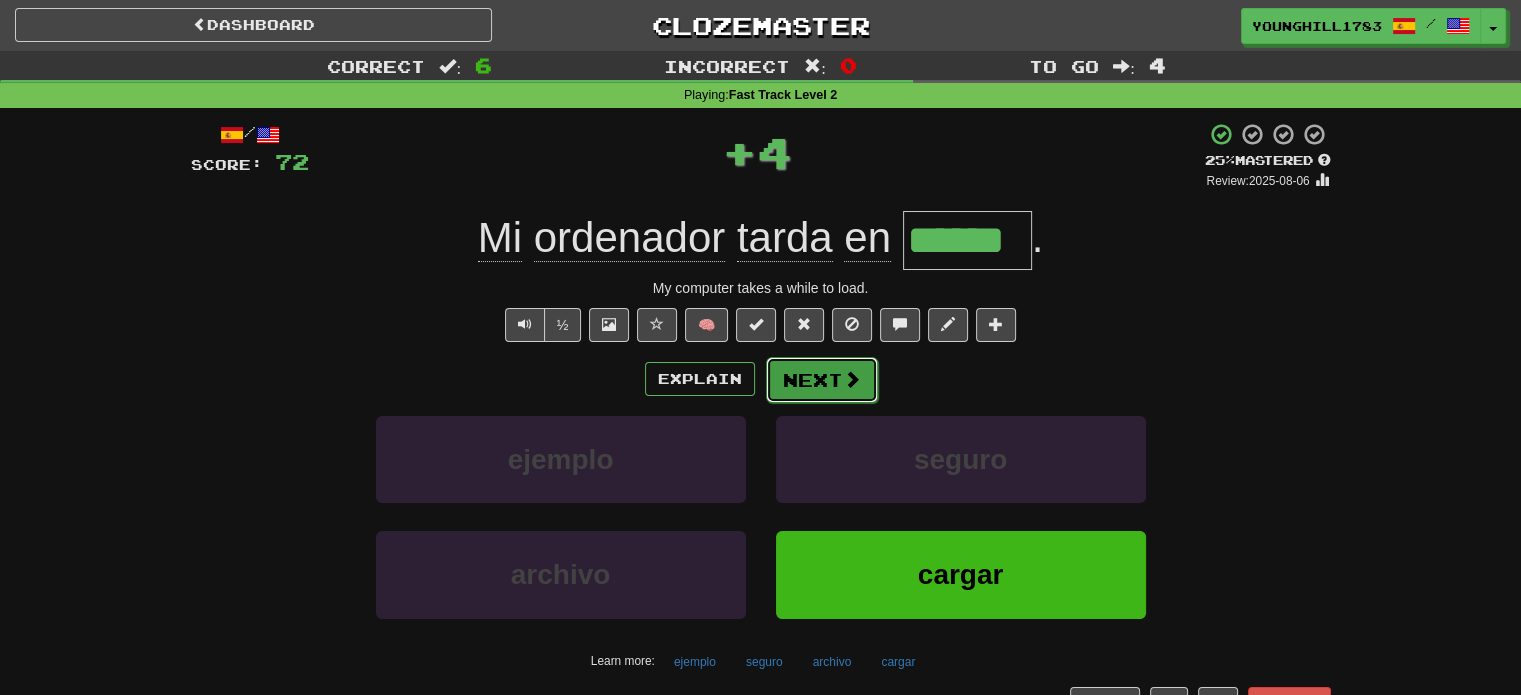click on "Next" at bounding box center [822, 380] 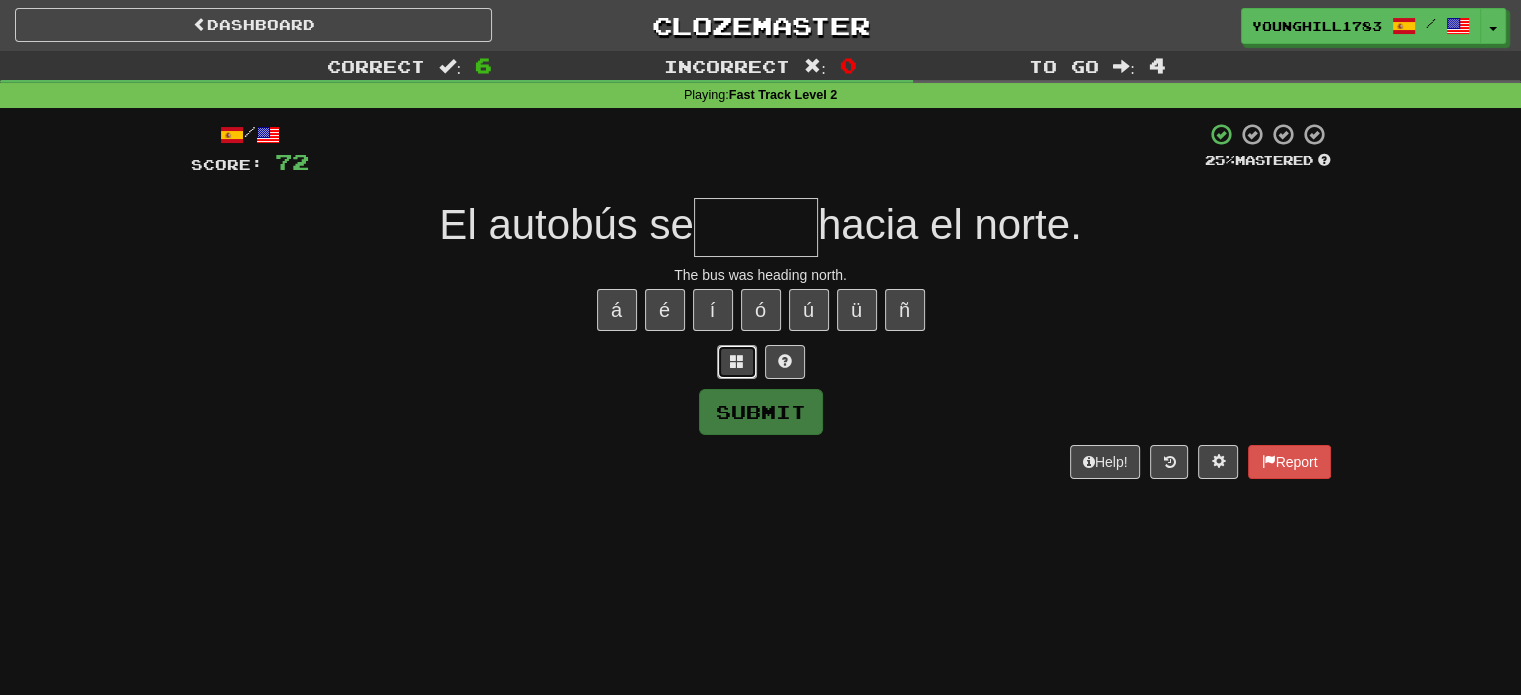 click at bounding box center (737, 362) 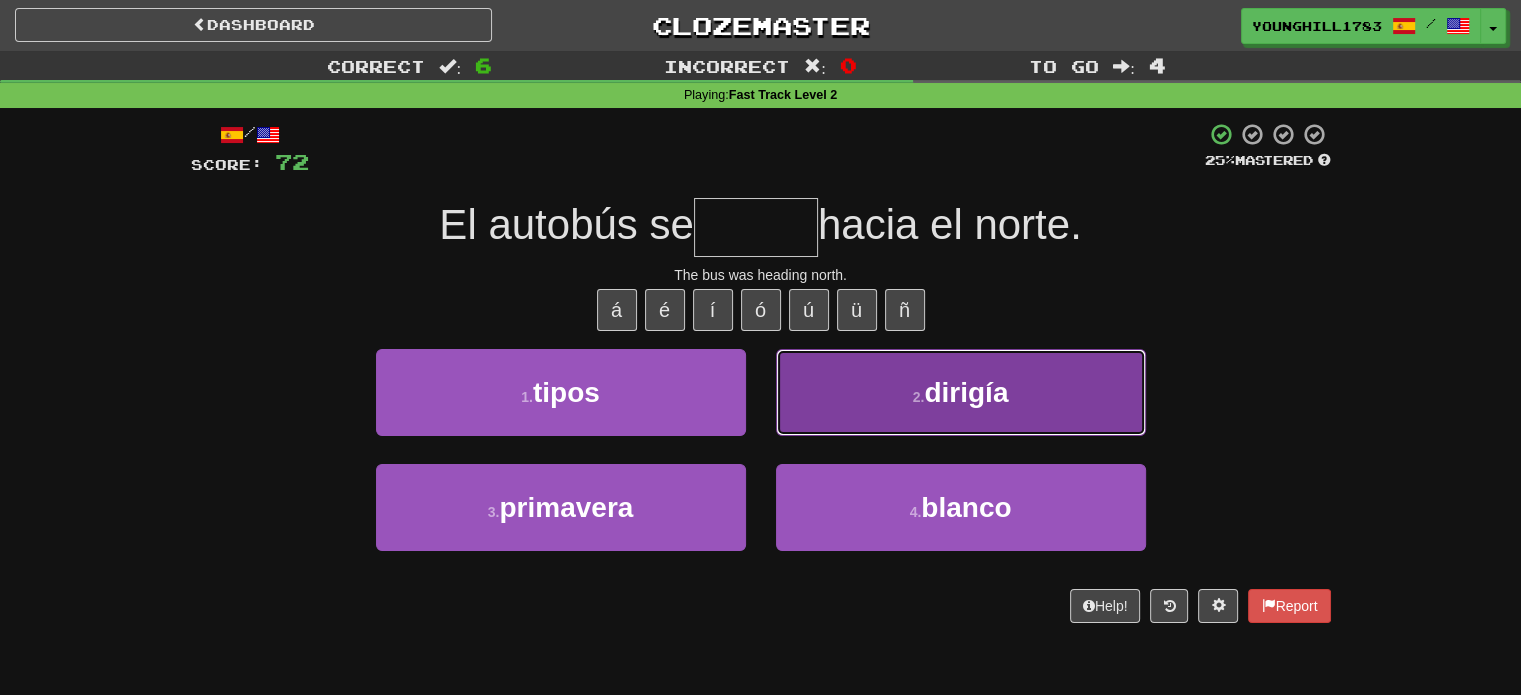 click on "dirigía" at bounding box center (966, 392) 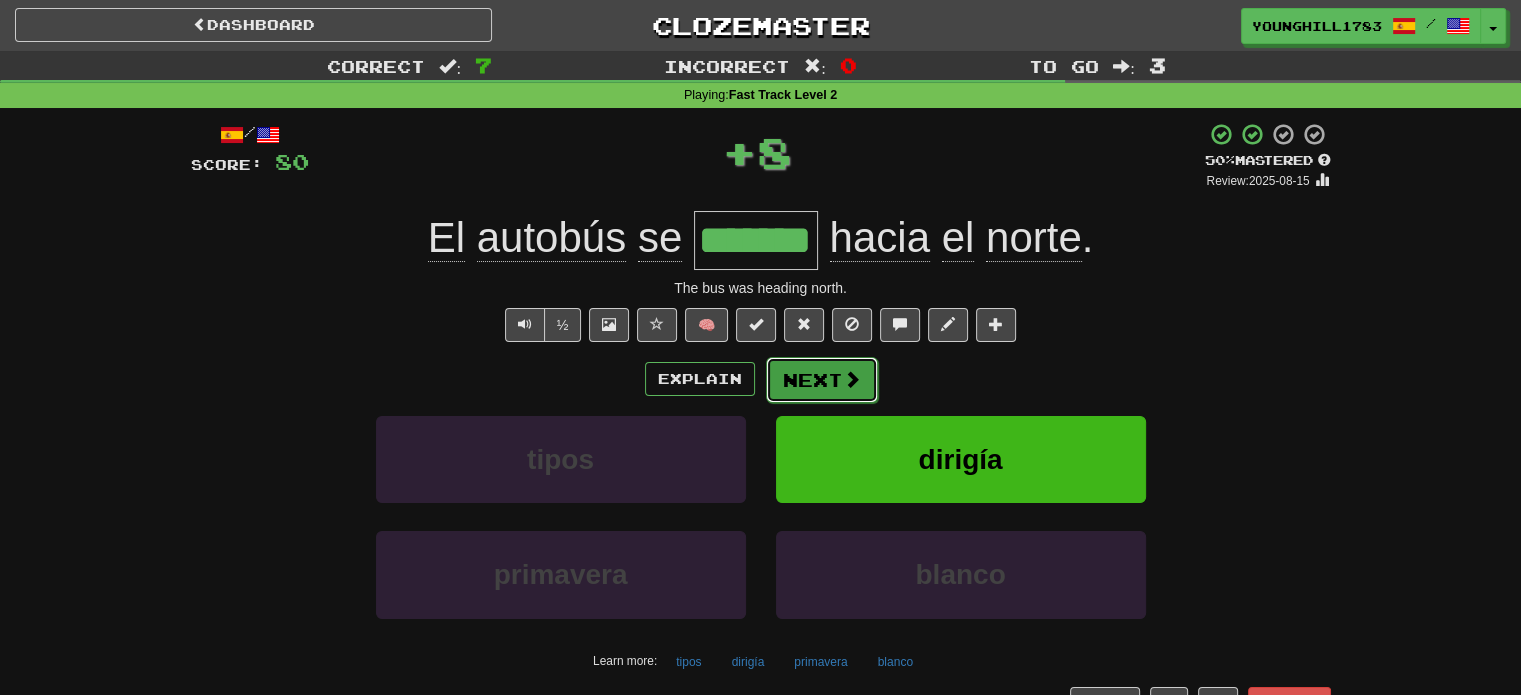 click on "Next" at bounding box center [822, 380] 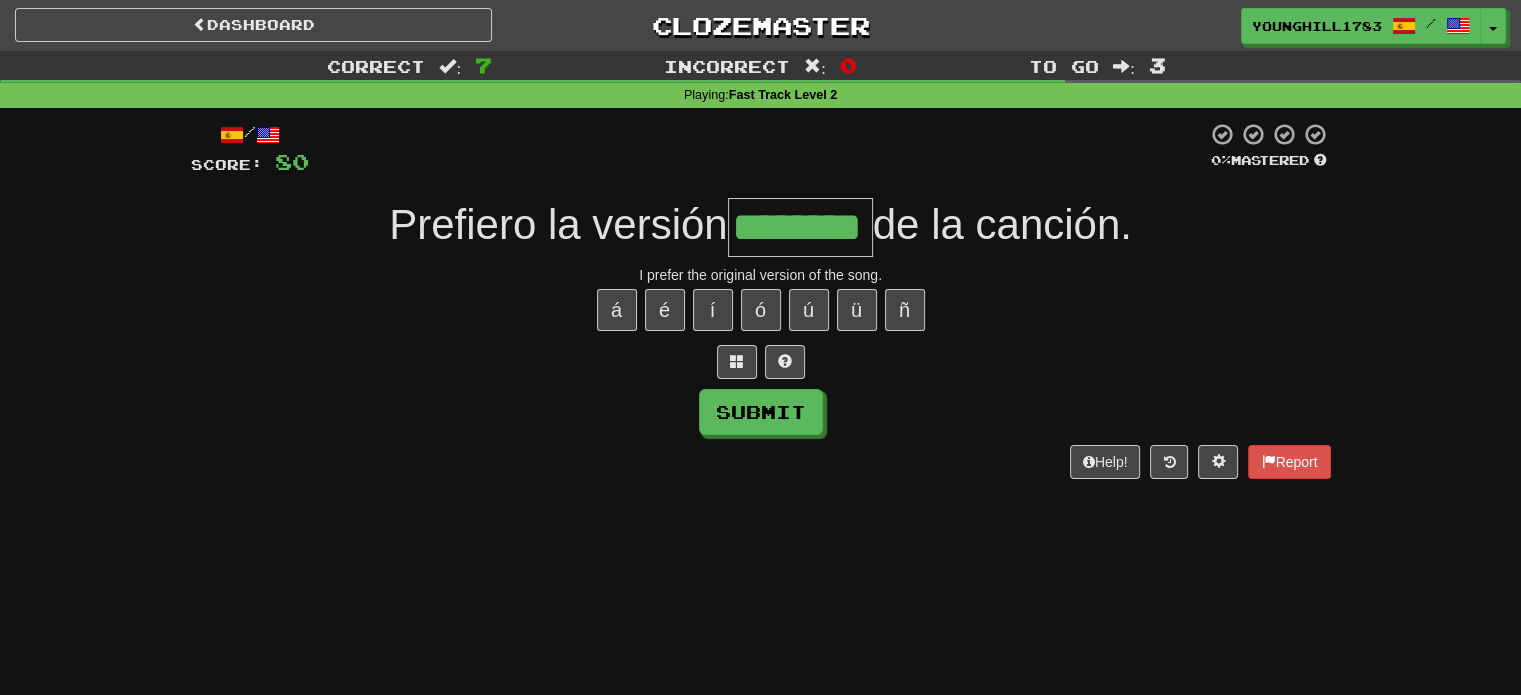 type on "********" 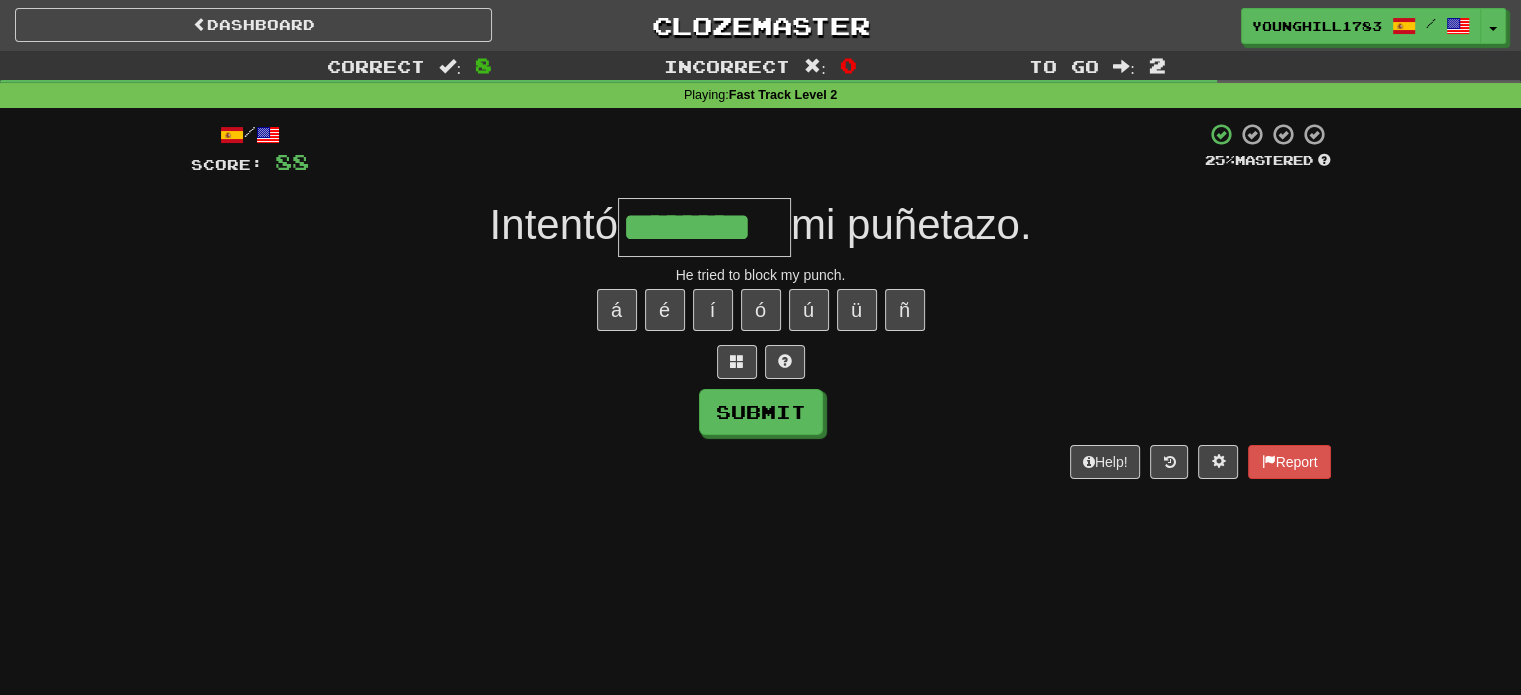 type on "********" 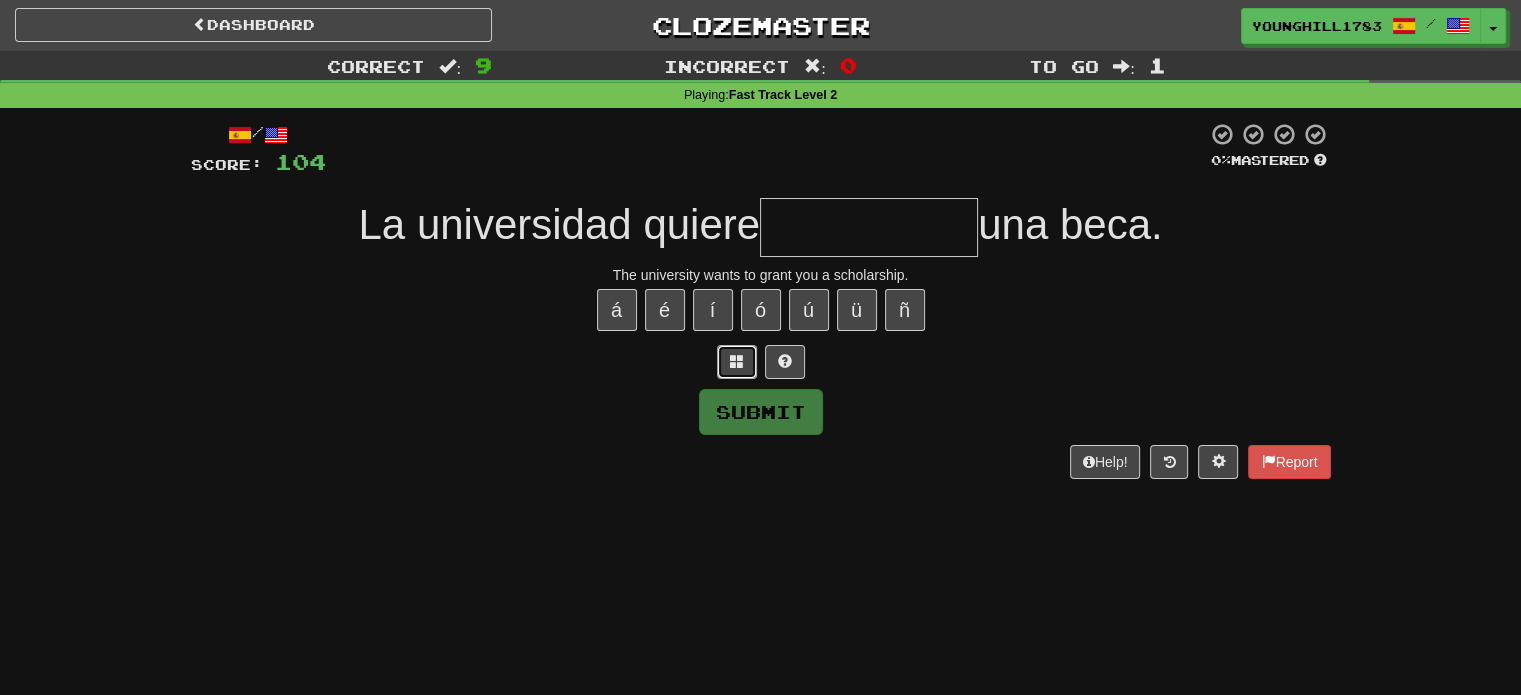 click at bounding box center [737, 361] 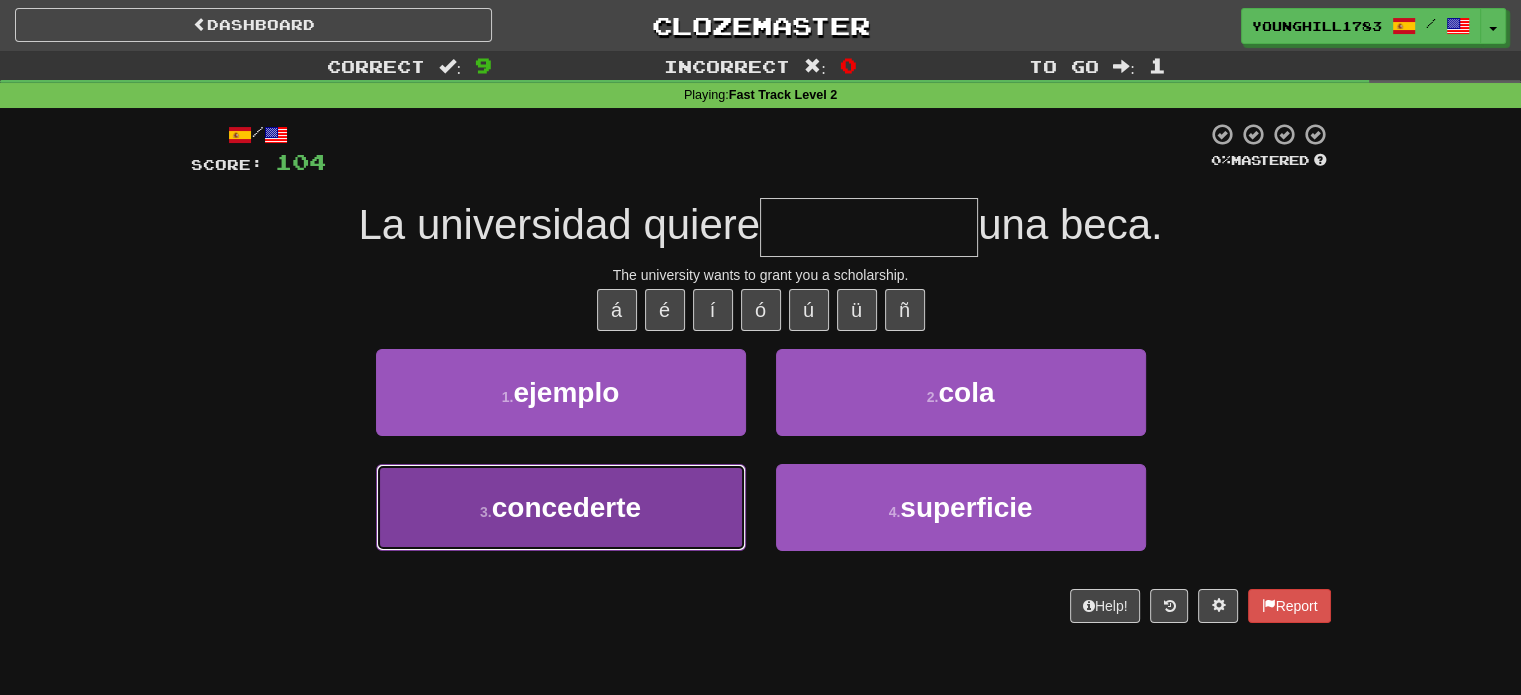 click on "concederte" at bounding box center [566, 507] 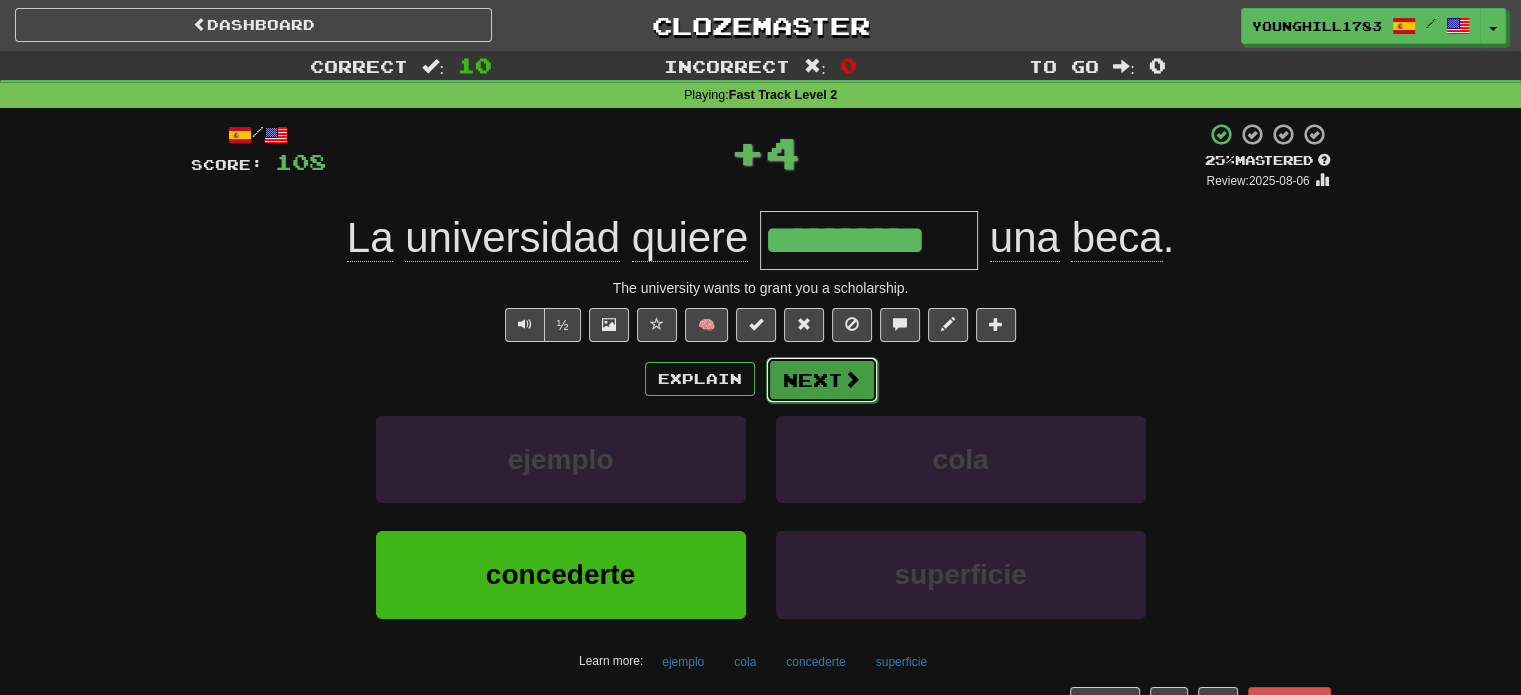 click on "Next" at bounding box center (822, 380) 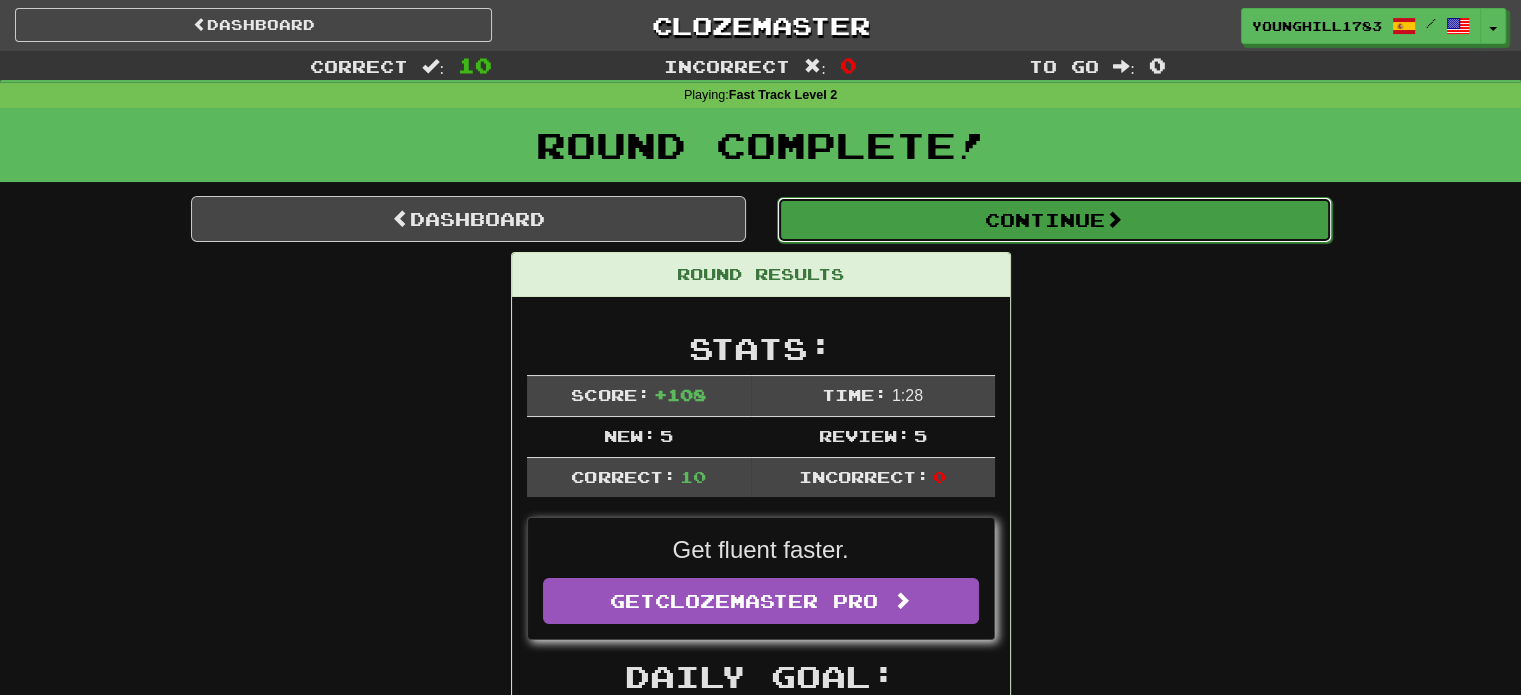 click on "Continue" at bounding box center (1054, 220) 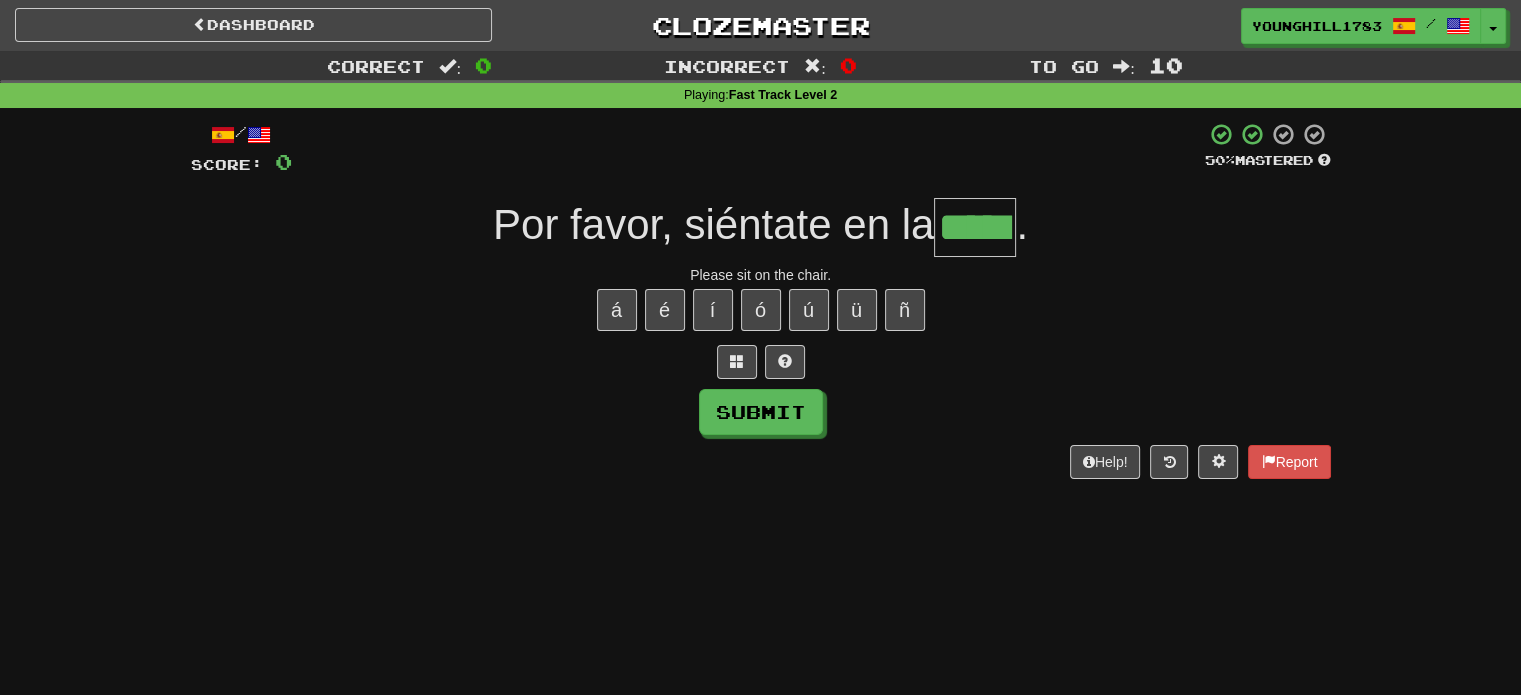 type on "*****" 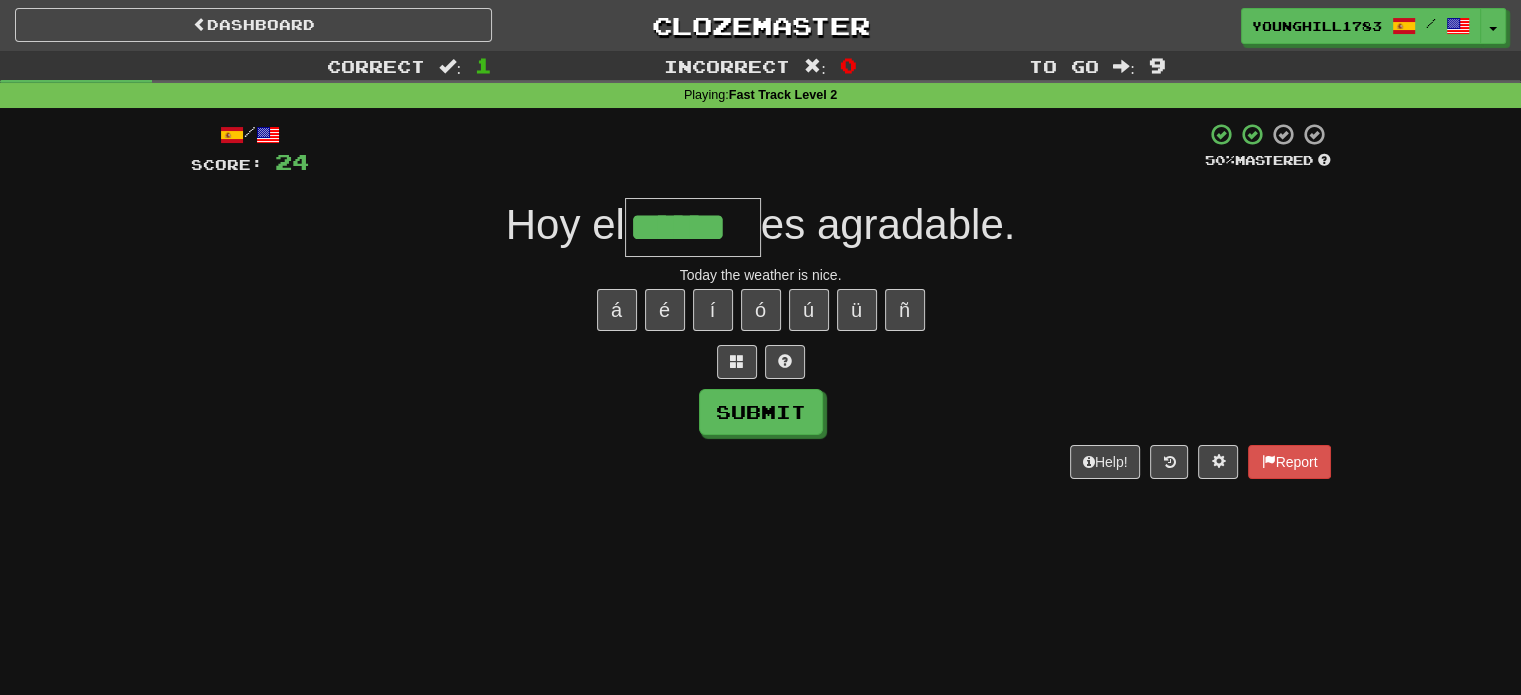 type on "******" 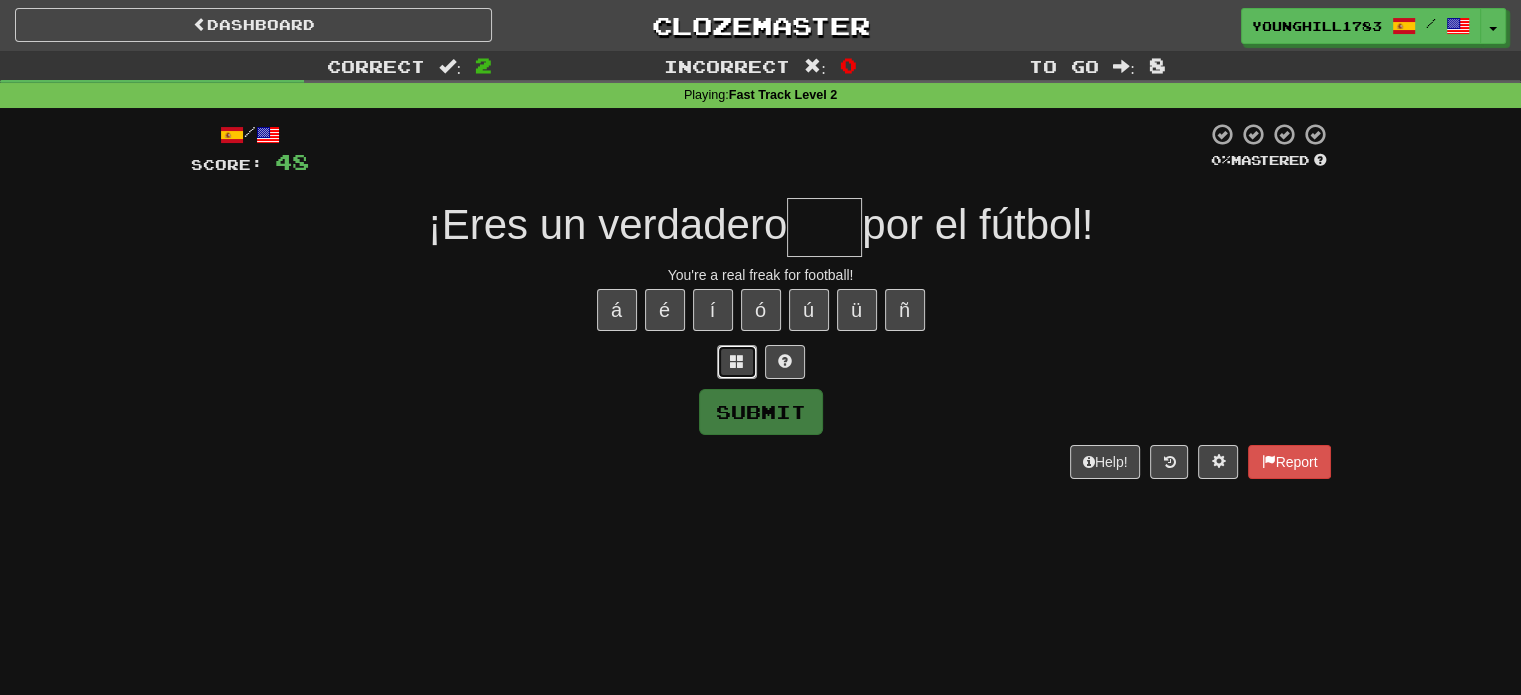 click at bounding box center [737, 361] 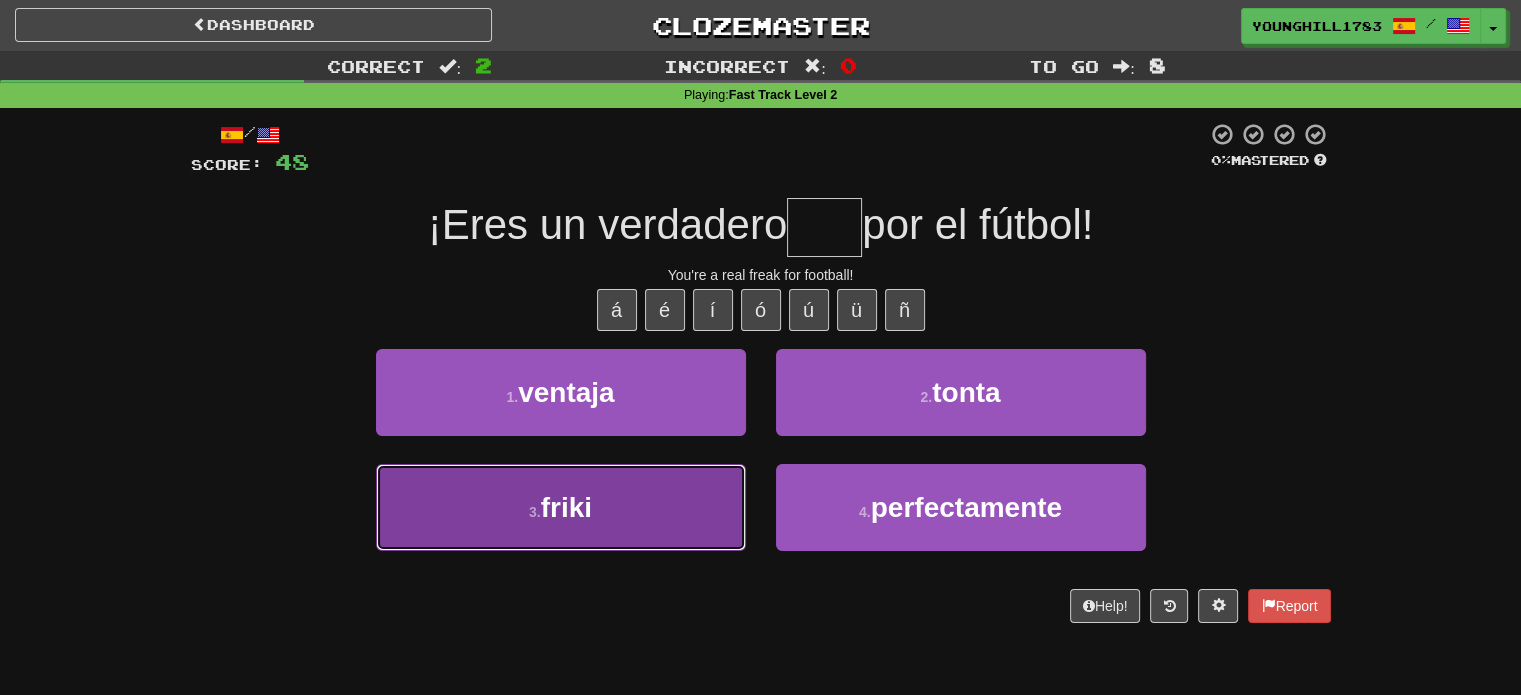 click on "friki" at bounding box center (566, 507) 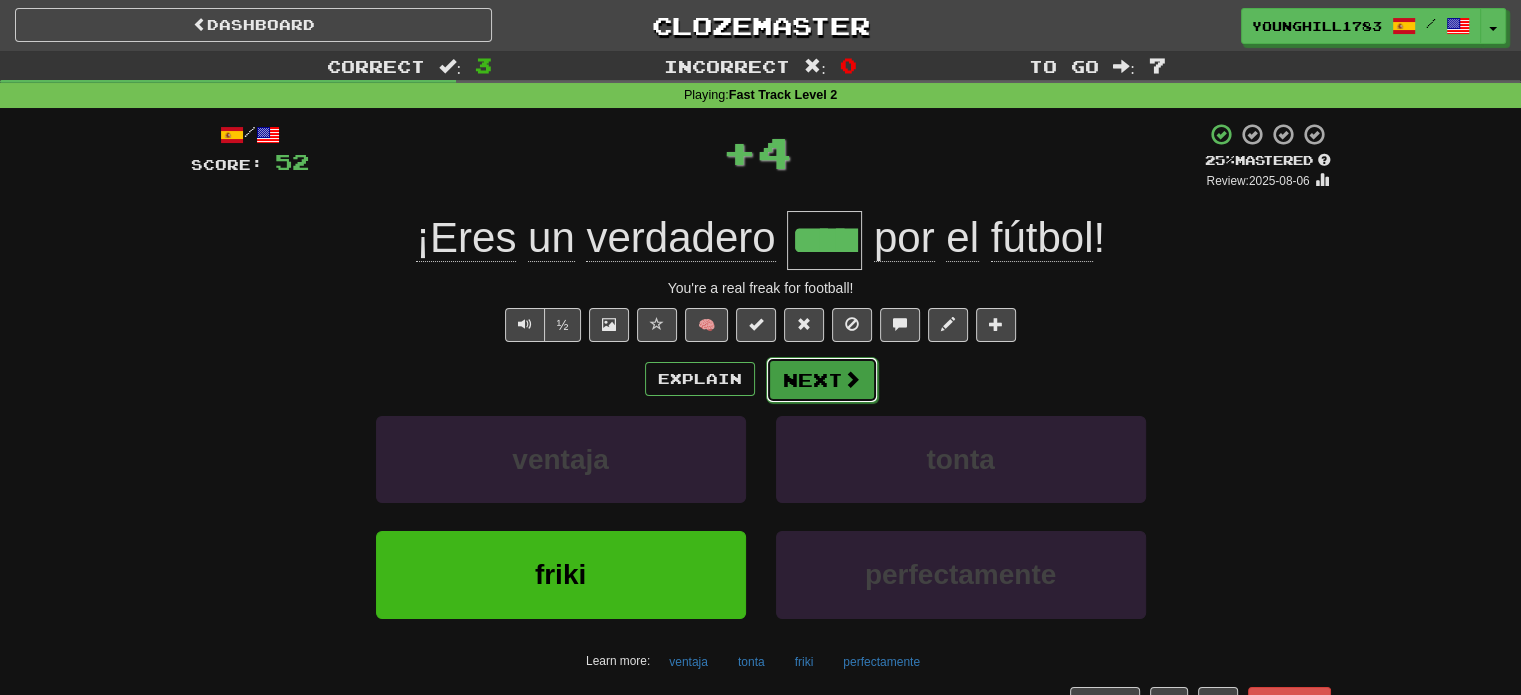 click on "Next" at bounding box center (822, 380) 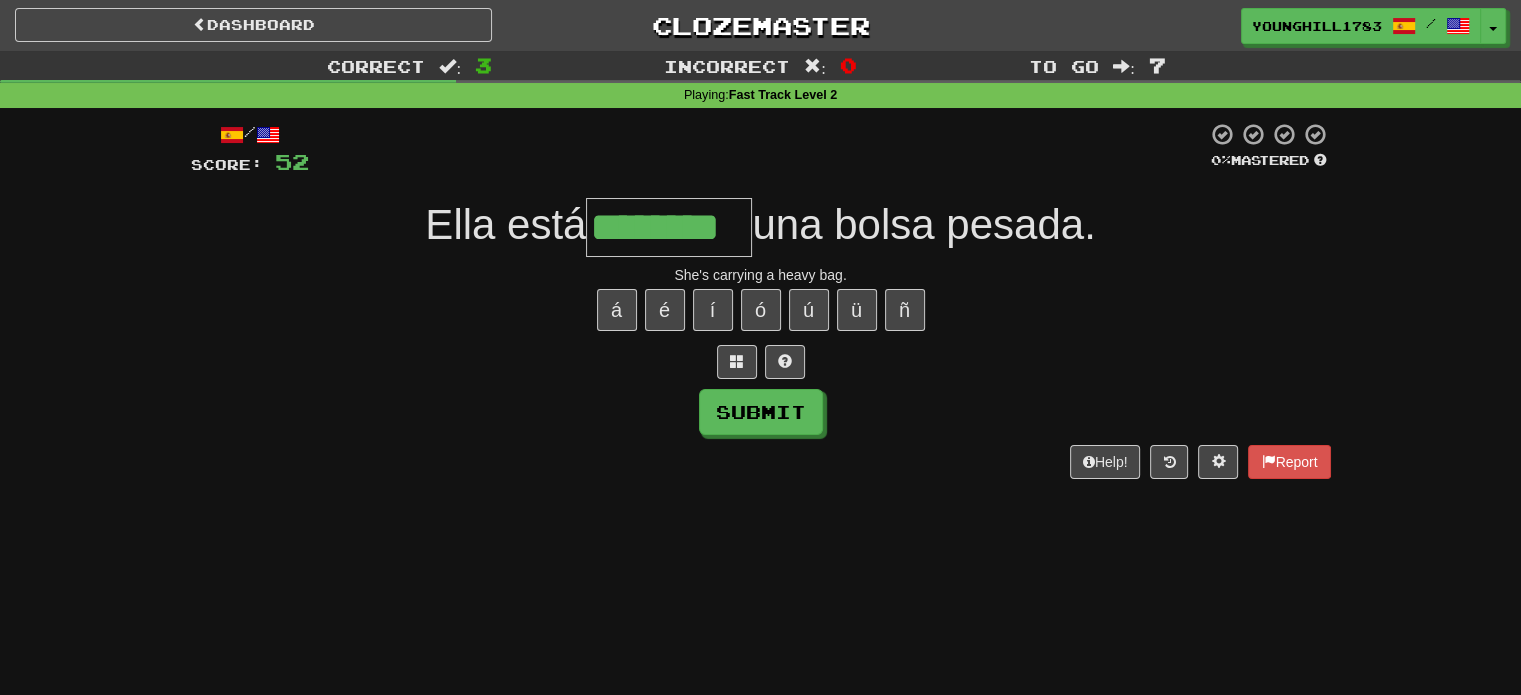 type on "********" 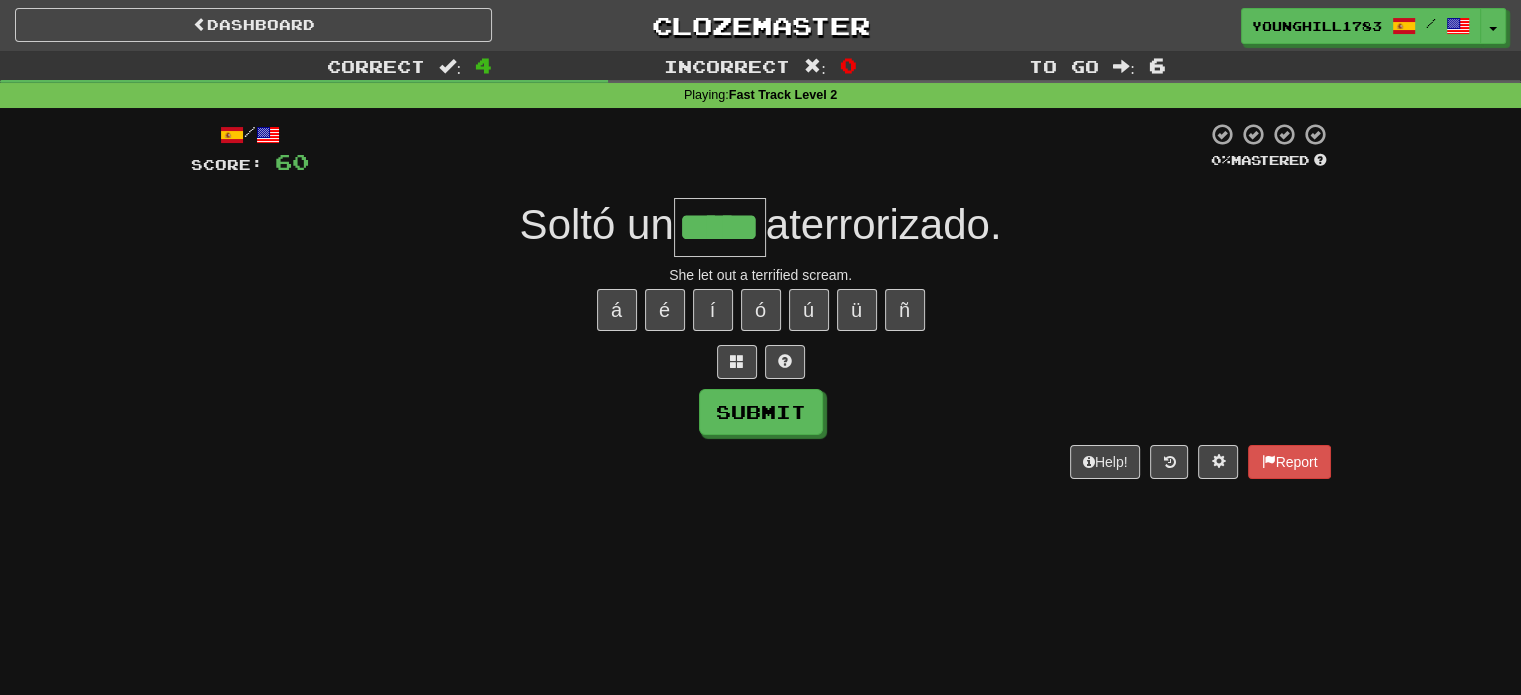 type on "*****" 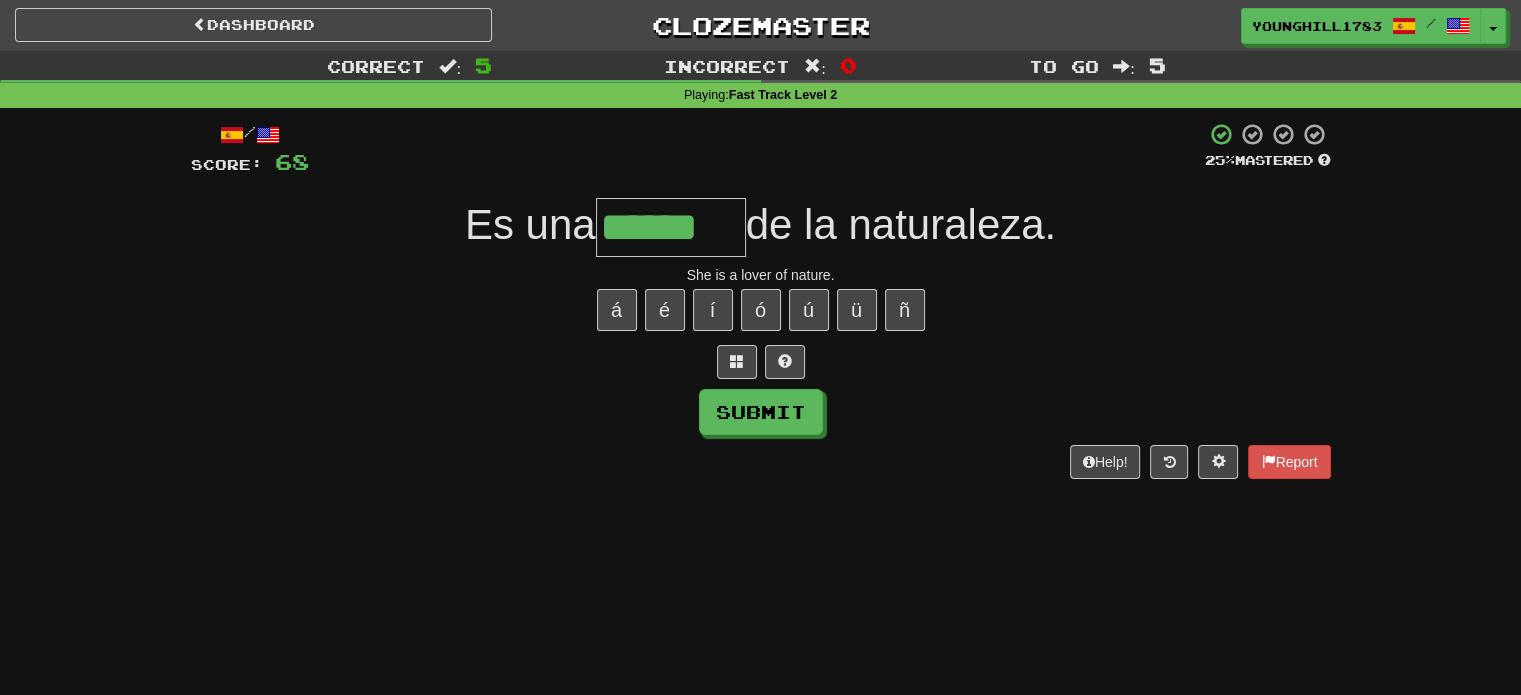 type on "******" 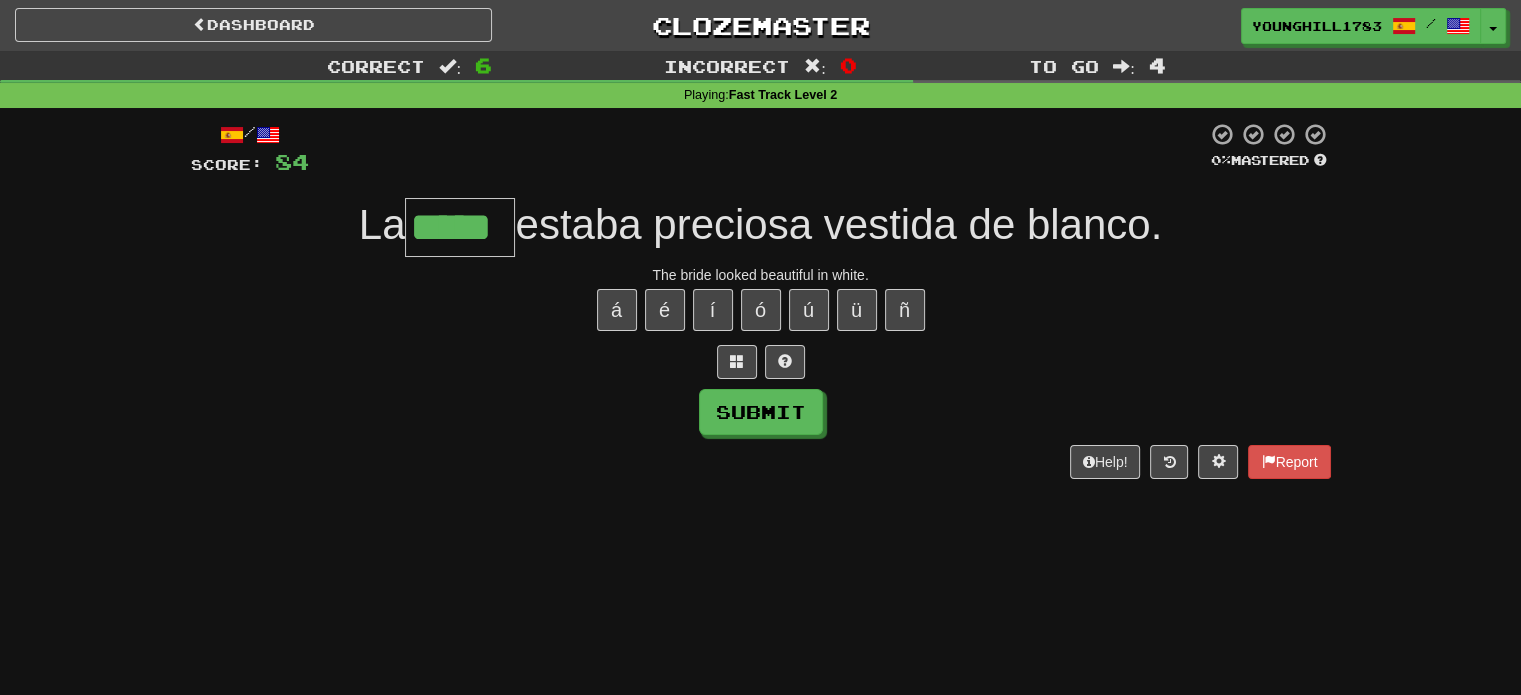 type on "*****" 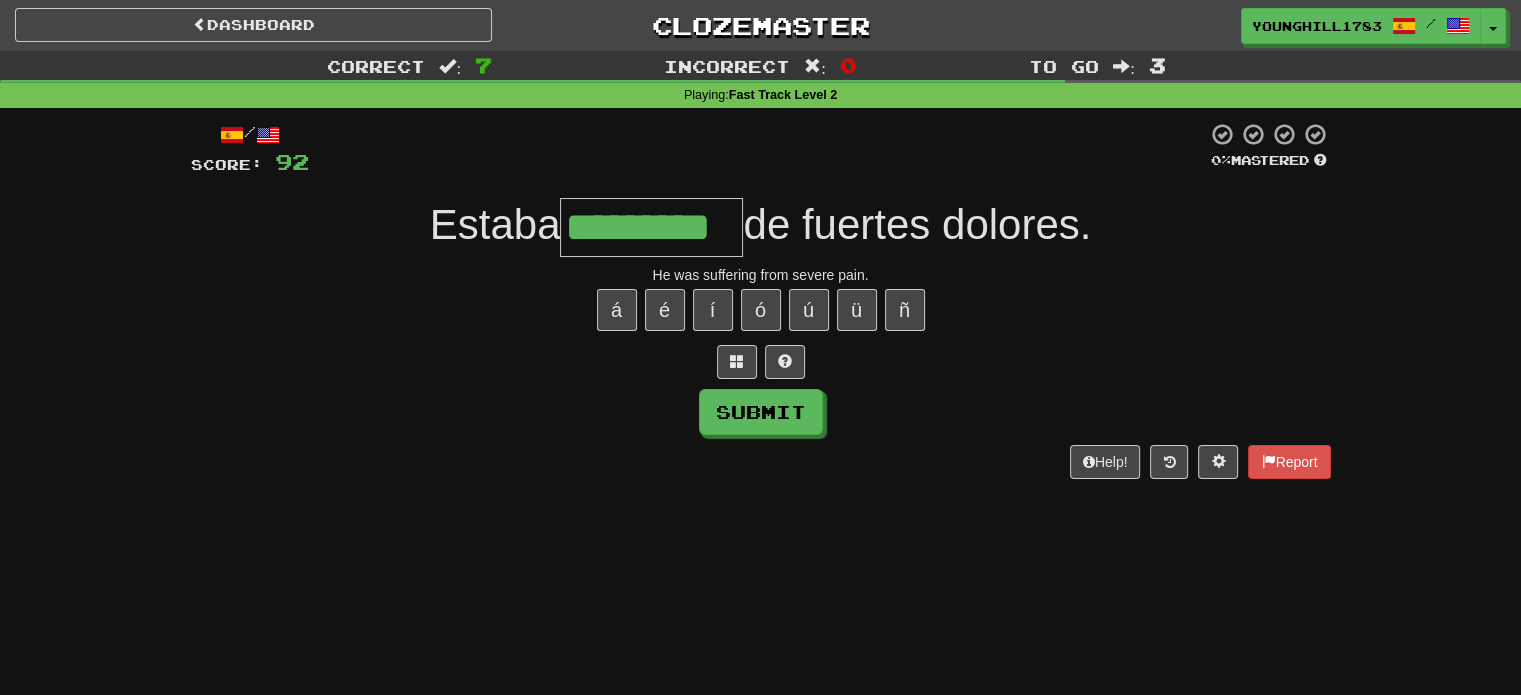 type on "*********" 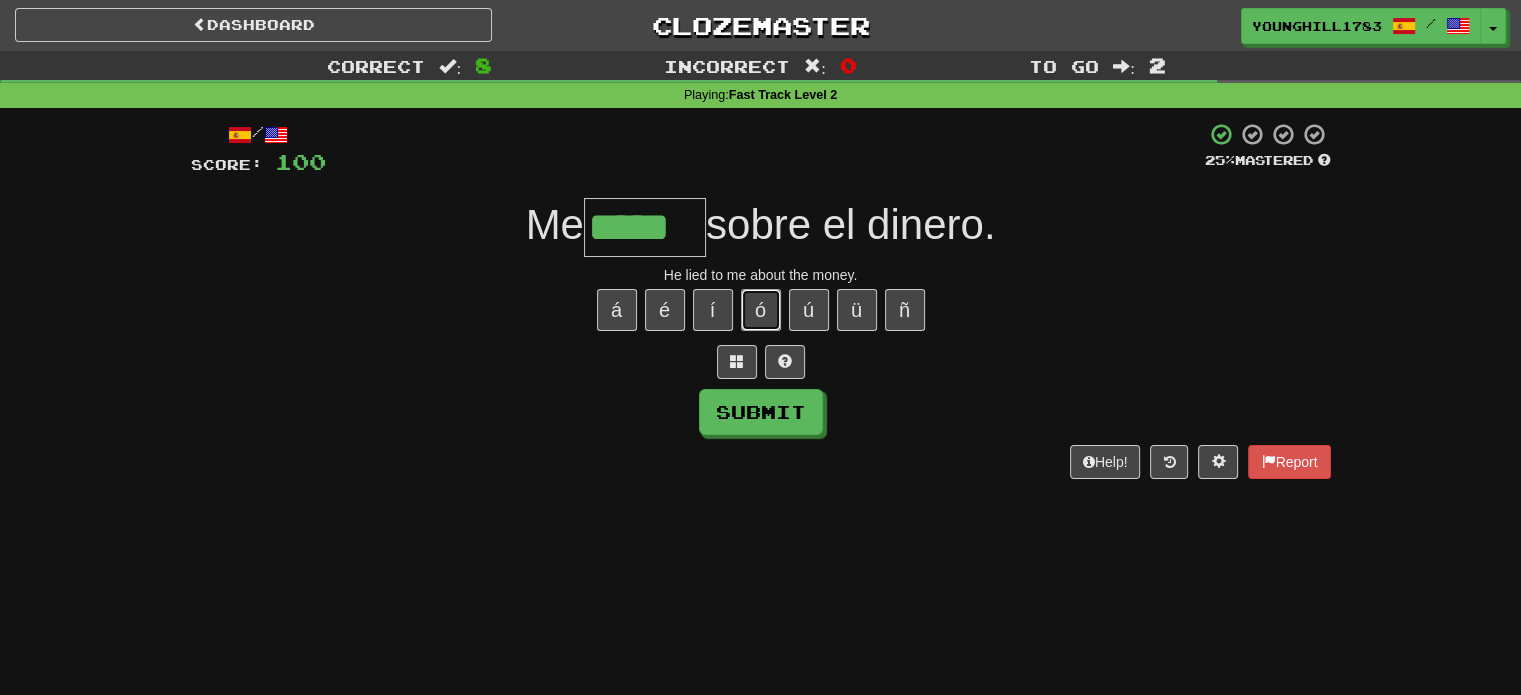 click on "ó" at bounding box center (761, 310) 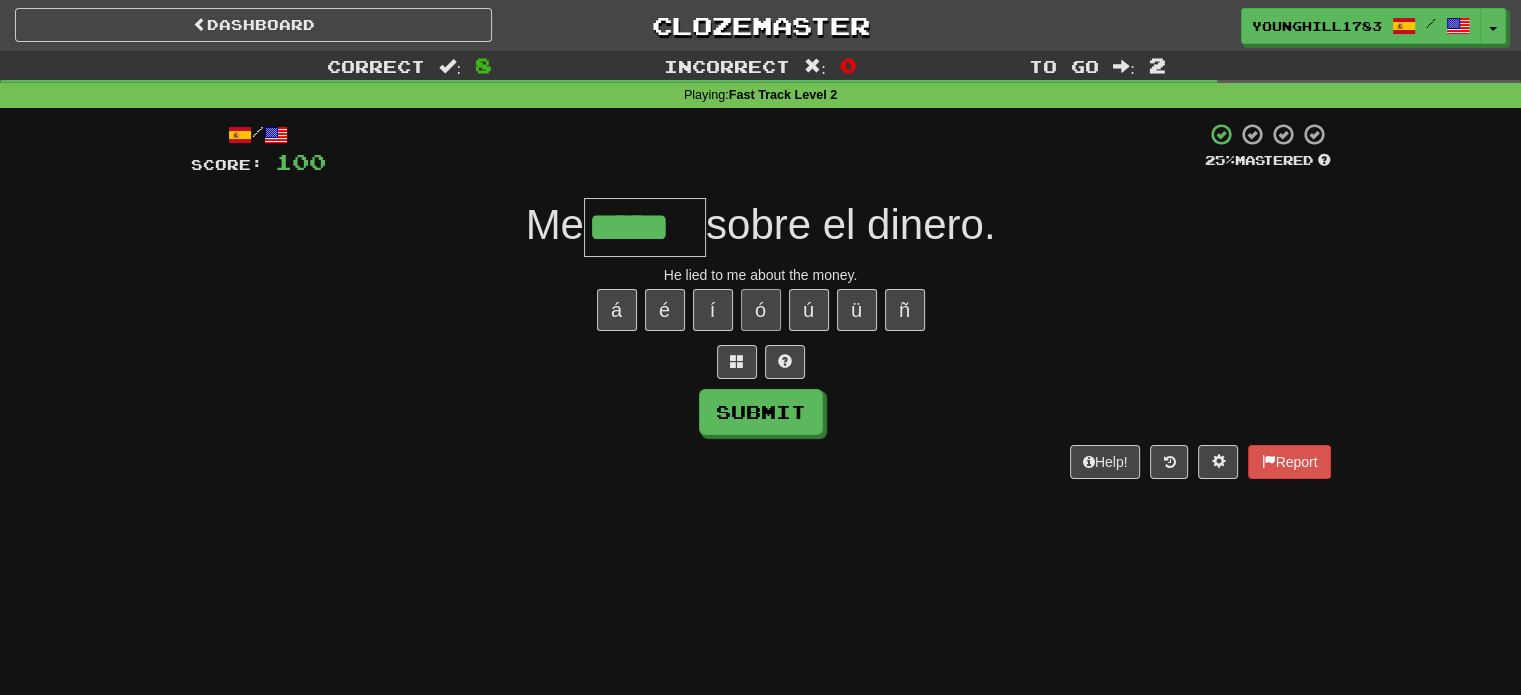 type on "******" 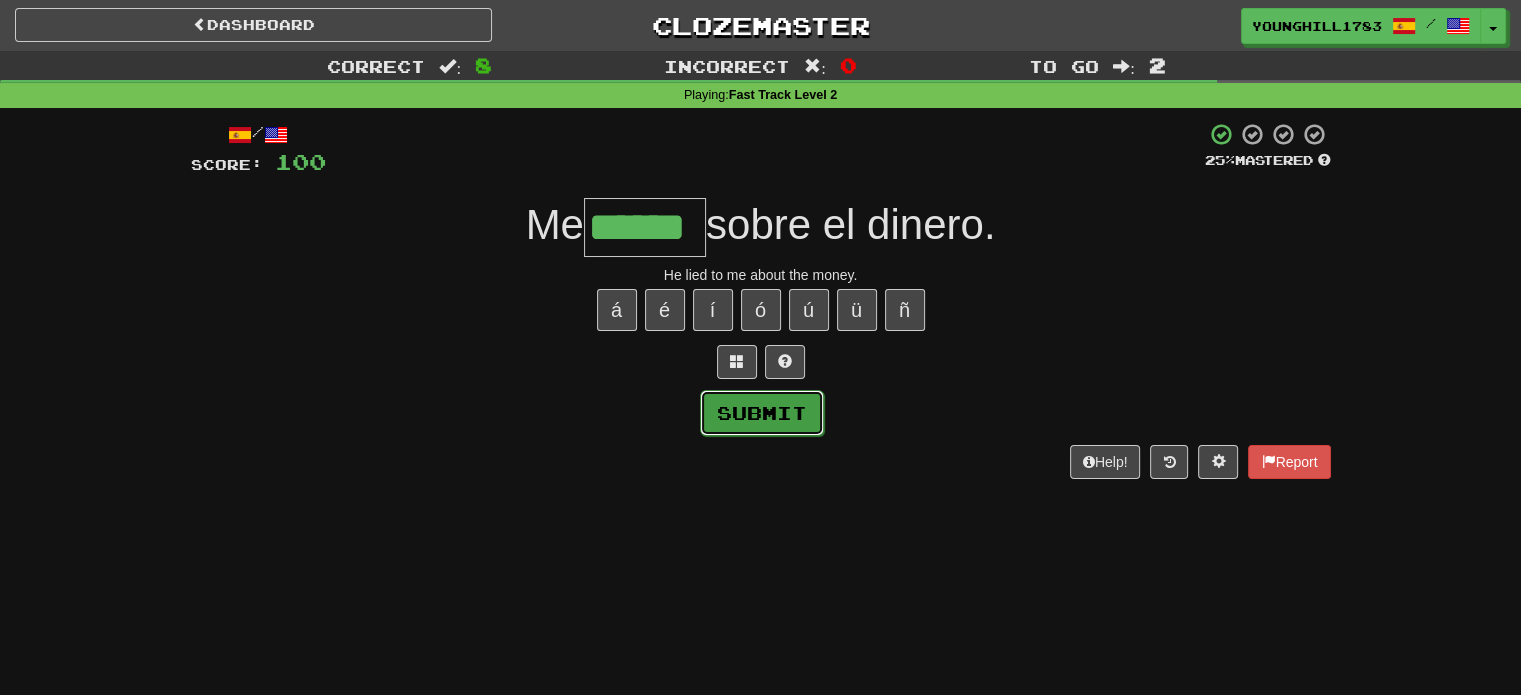 click on "Submit" at bounding box center [762, 413] 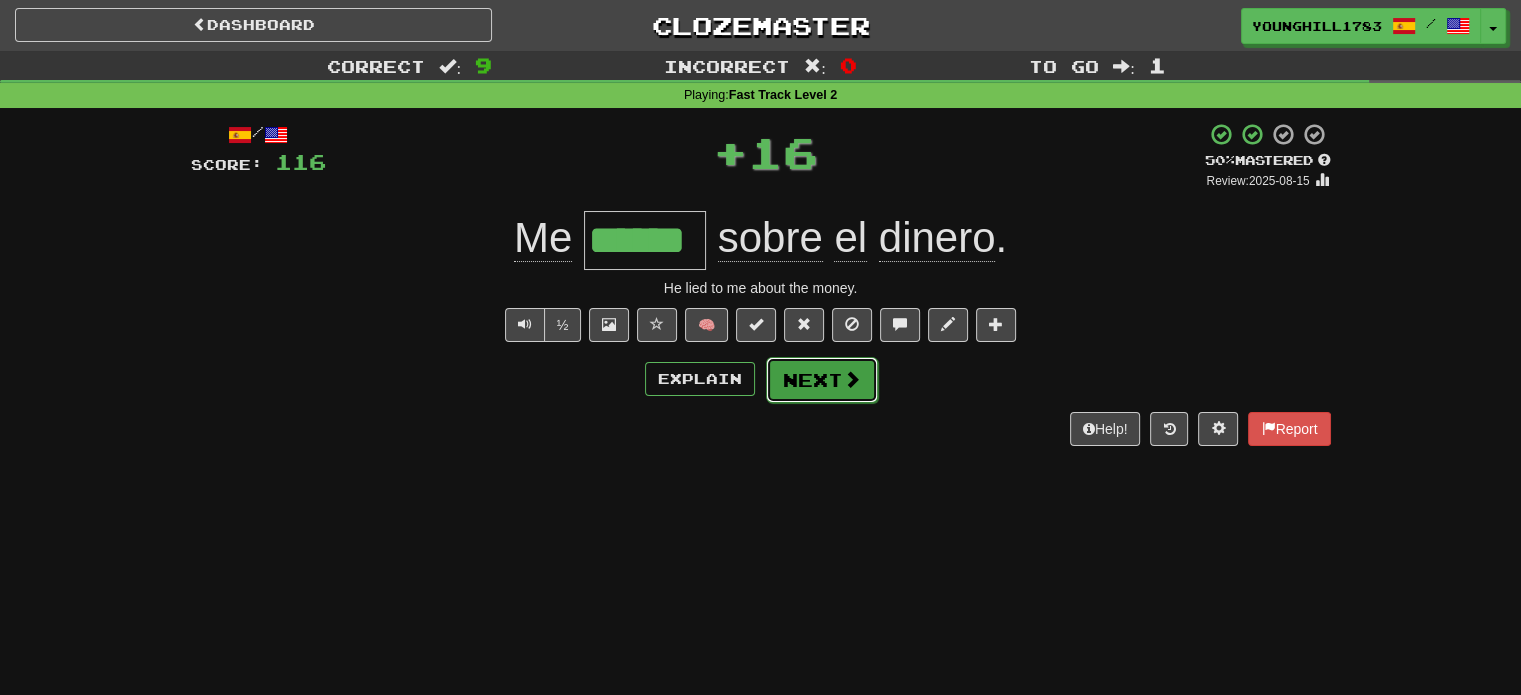 click on "Next" at bounding box center (822, 380) 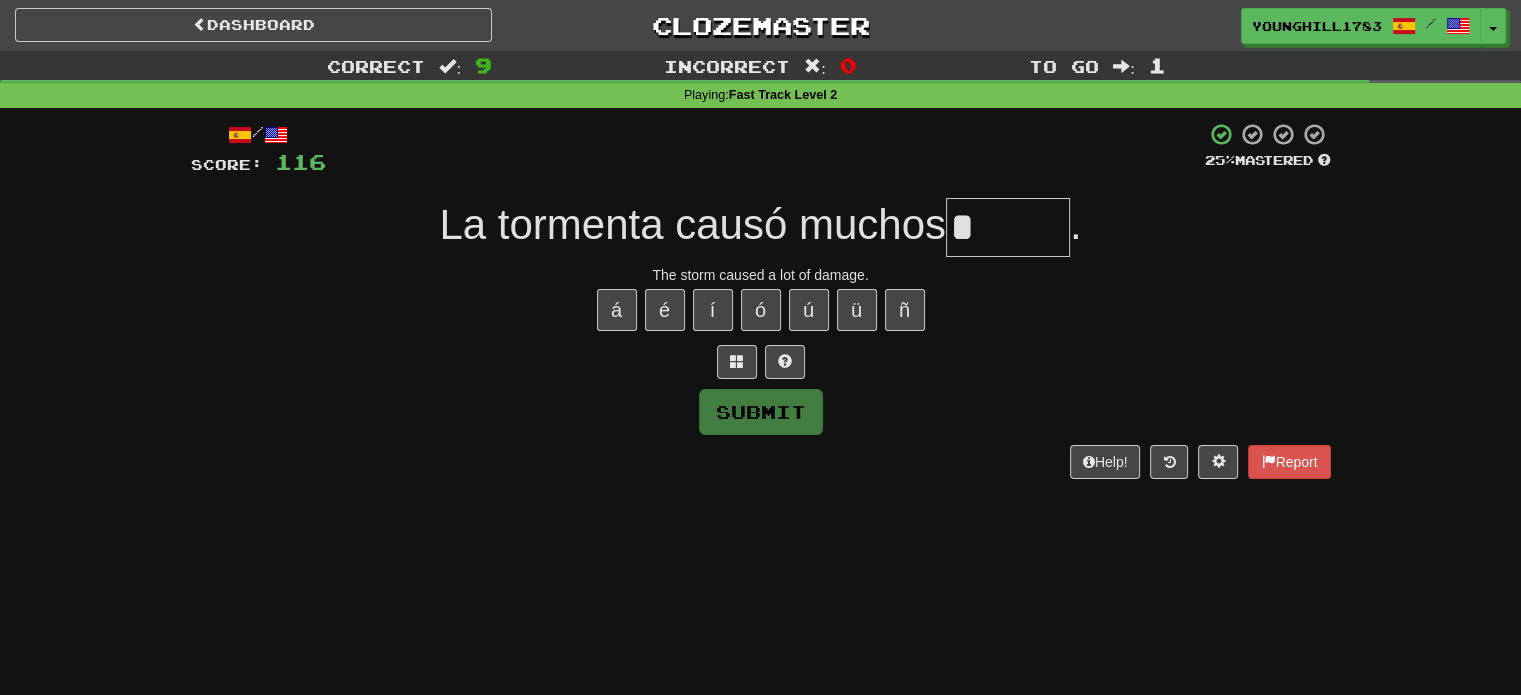click on "*" at bounding box center (1008, 227) 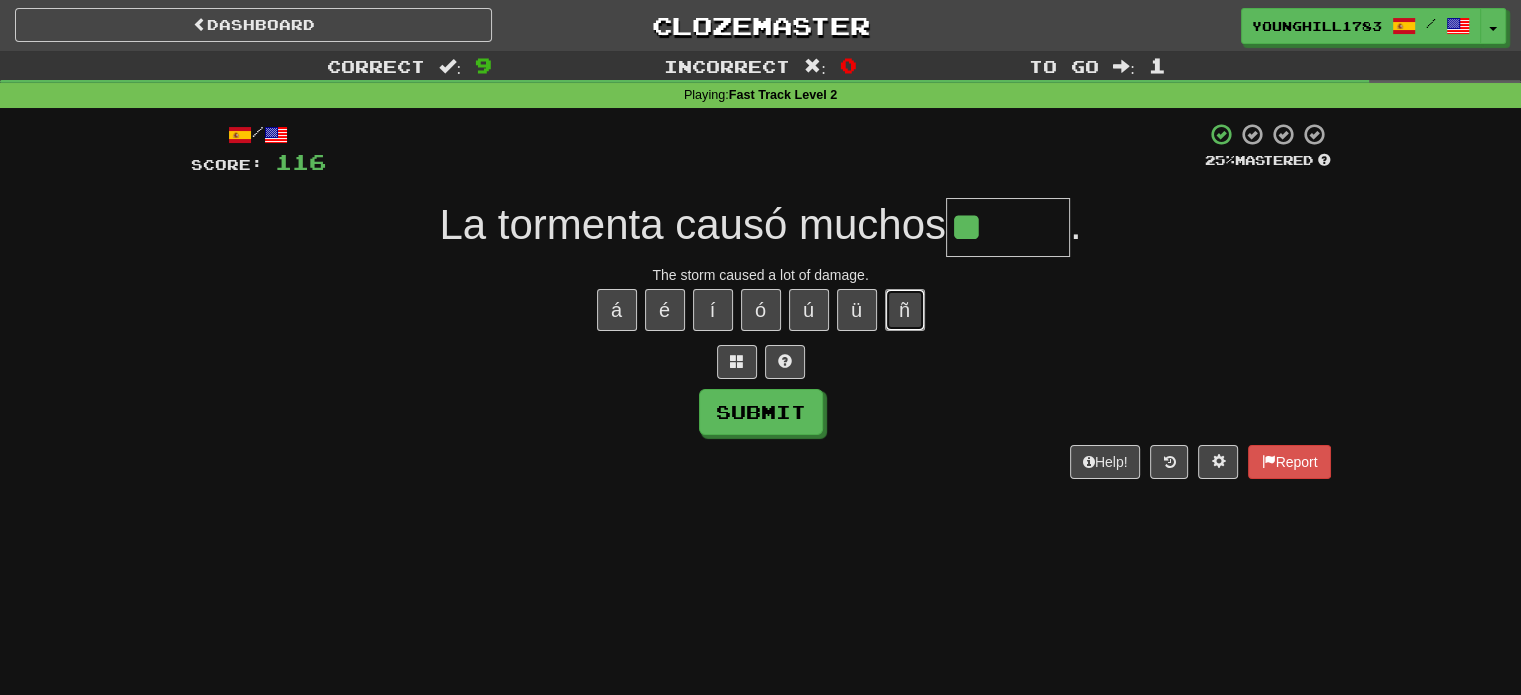 click on "ñ" at bounding box center (905, 310) 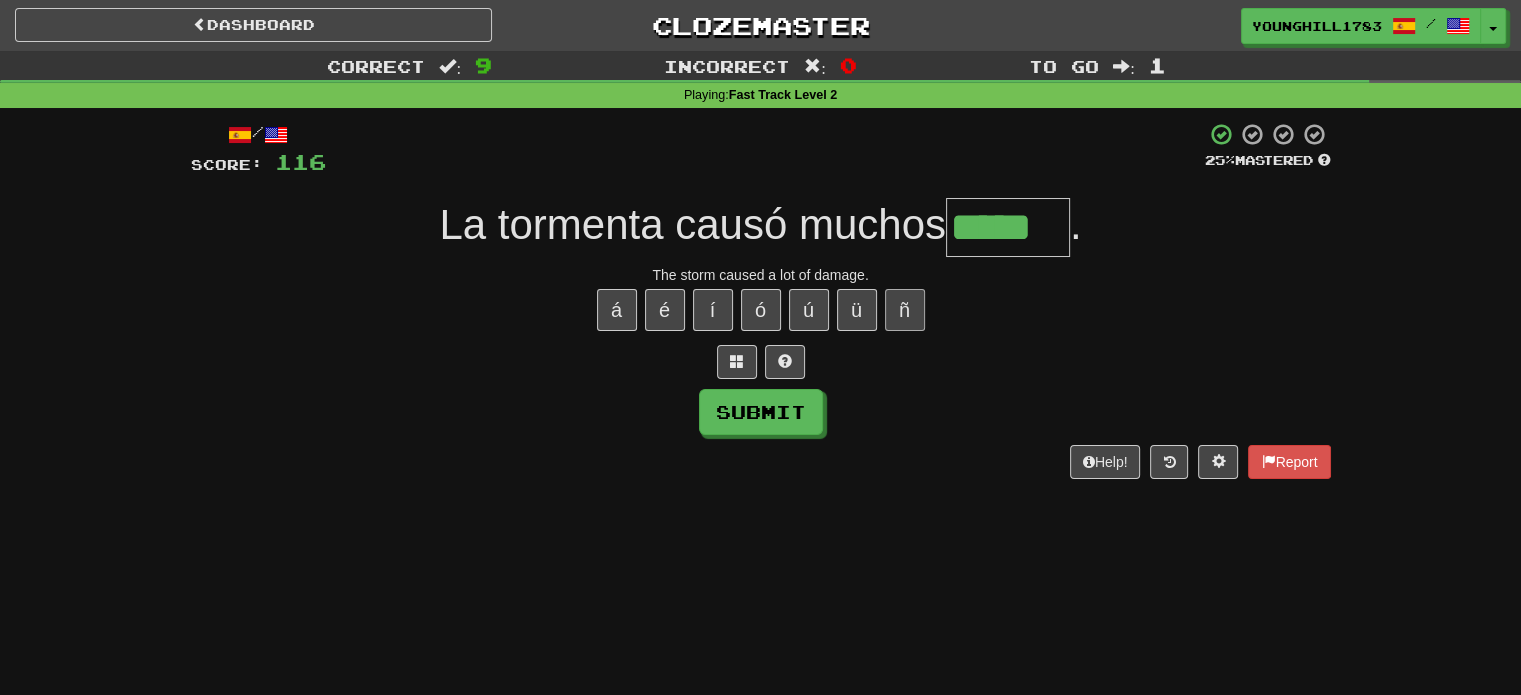 type on "*****" 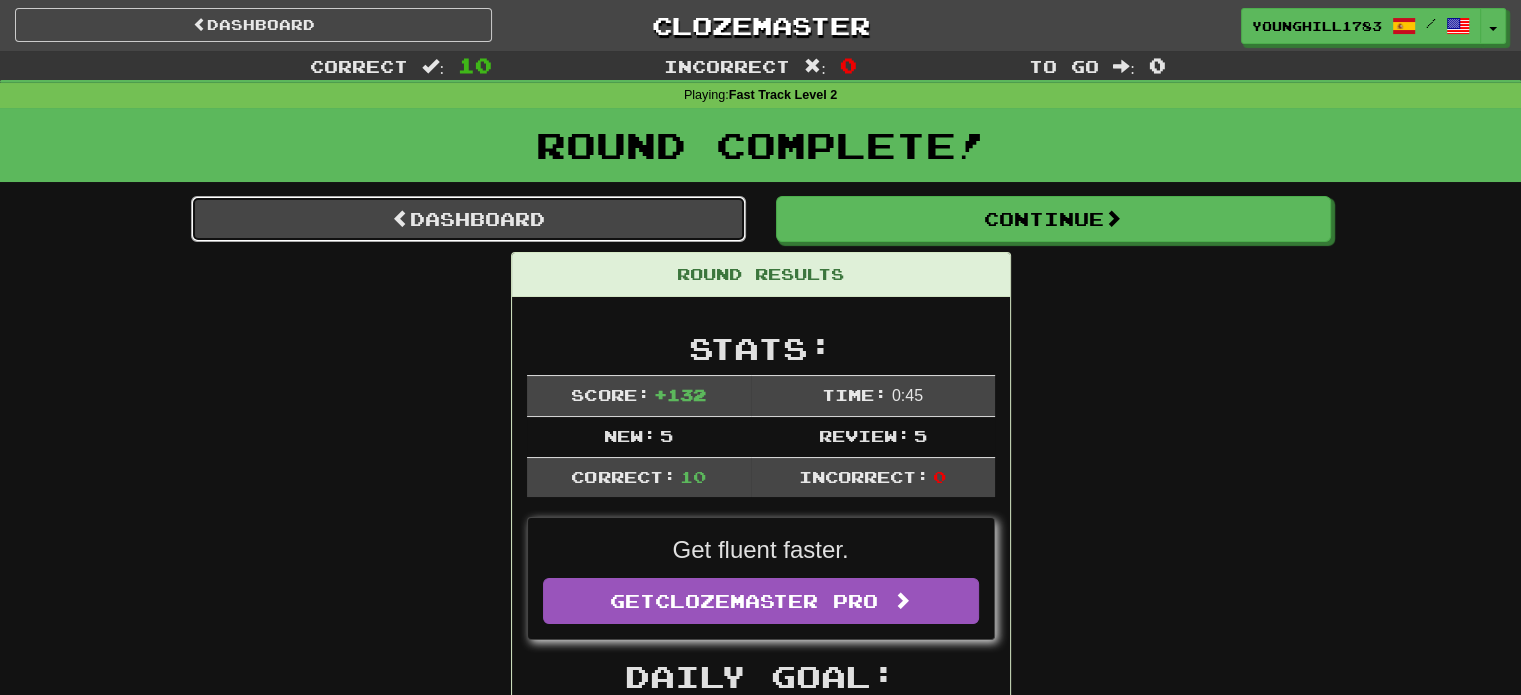 click on "Dashboard" at bounding box center [468, 219] 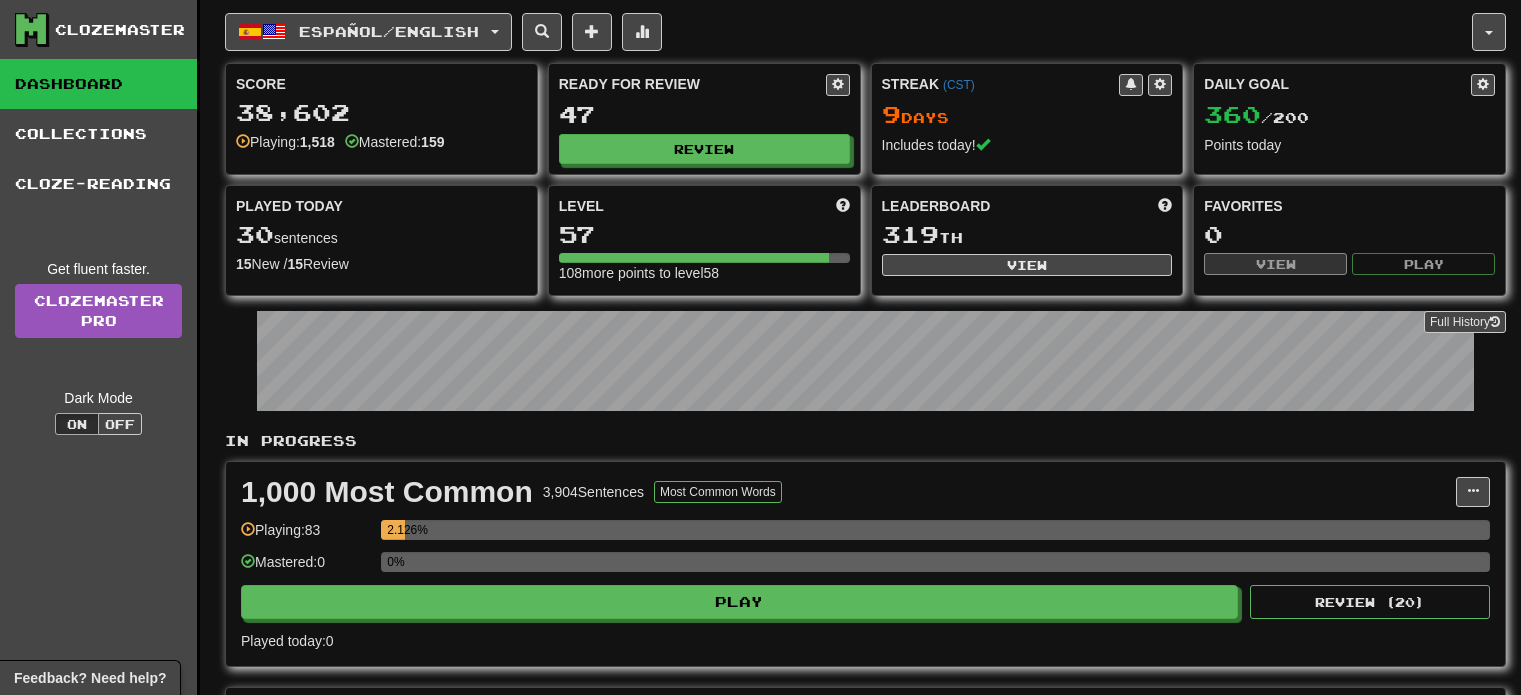 scroll, scrollTop: 0, scrollLeft: 0, axis: both 